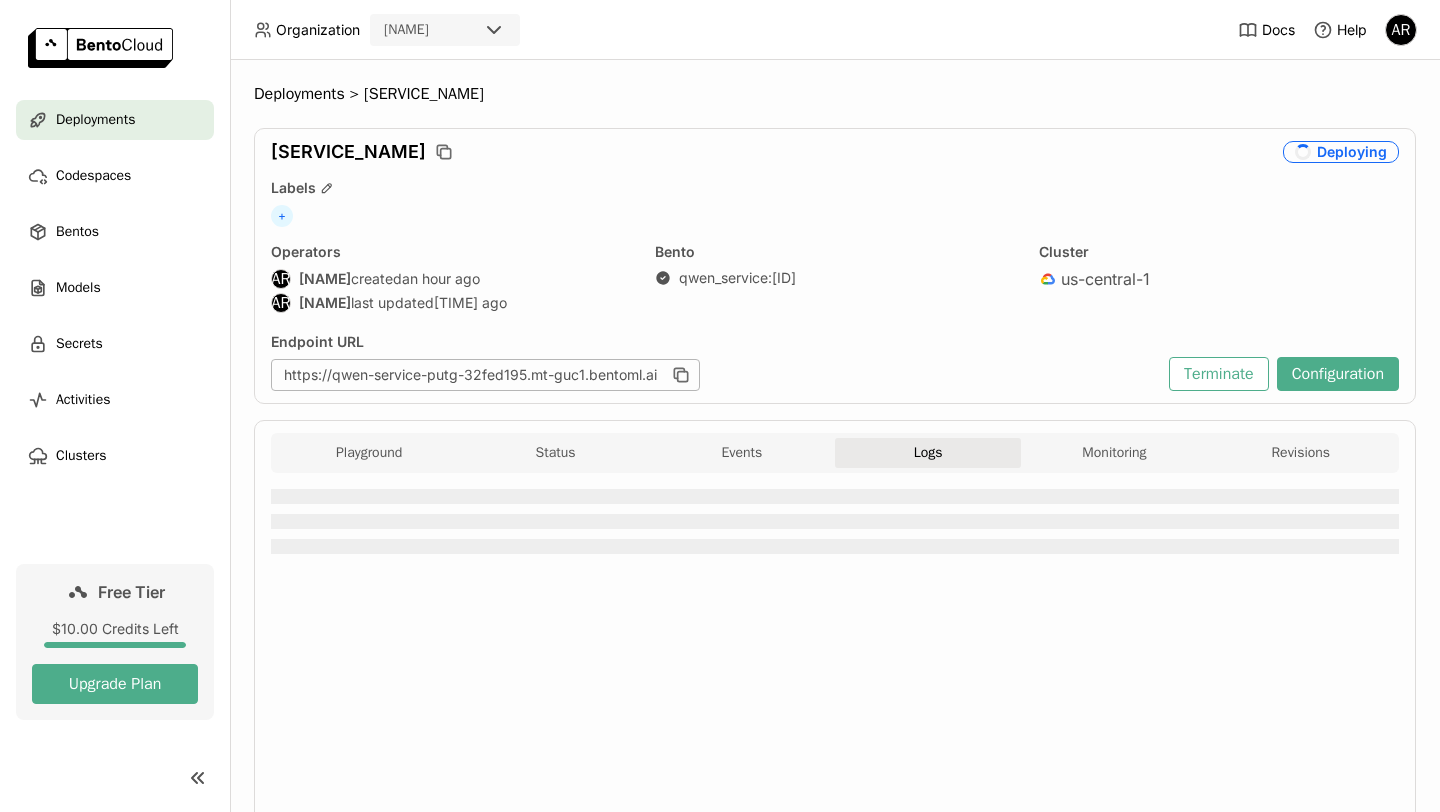 scroll, scrollTop: 0, scrollLeft: 0, axis: both 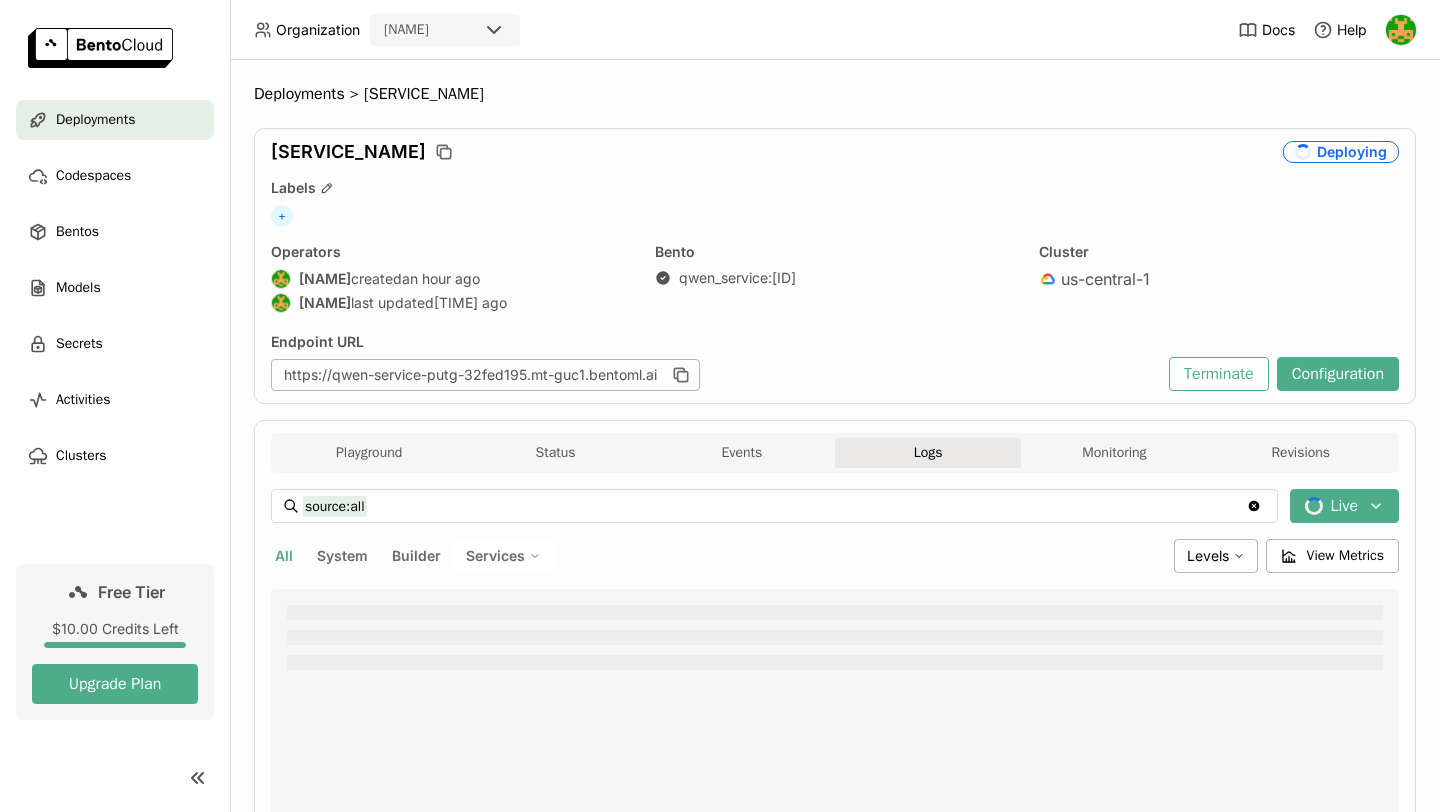 click on "Deploying" at bounding box center [1341, 152] 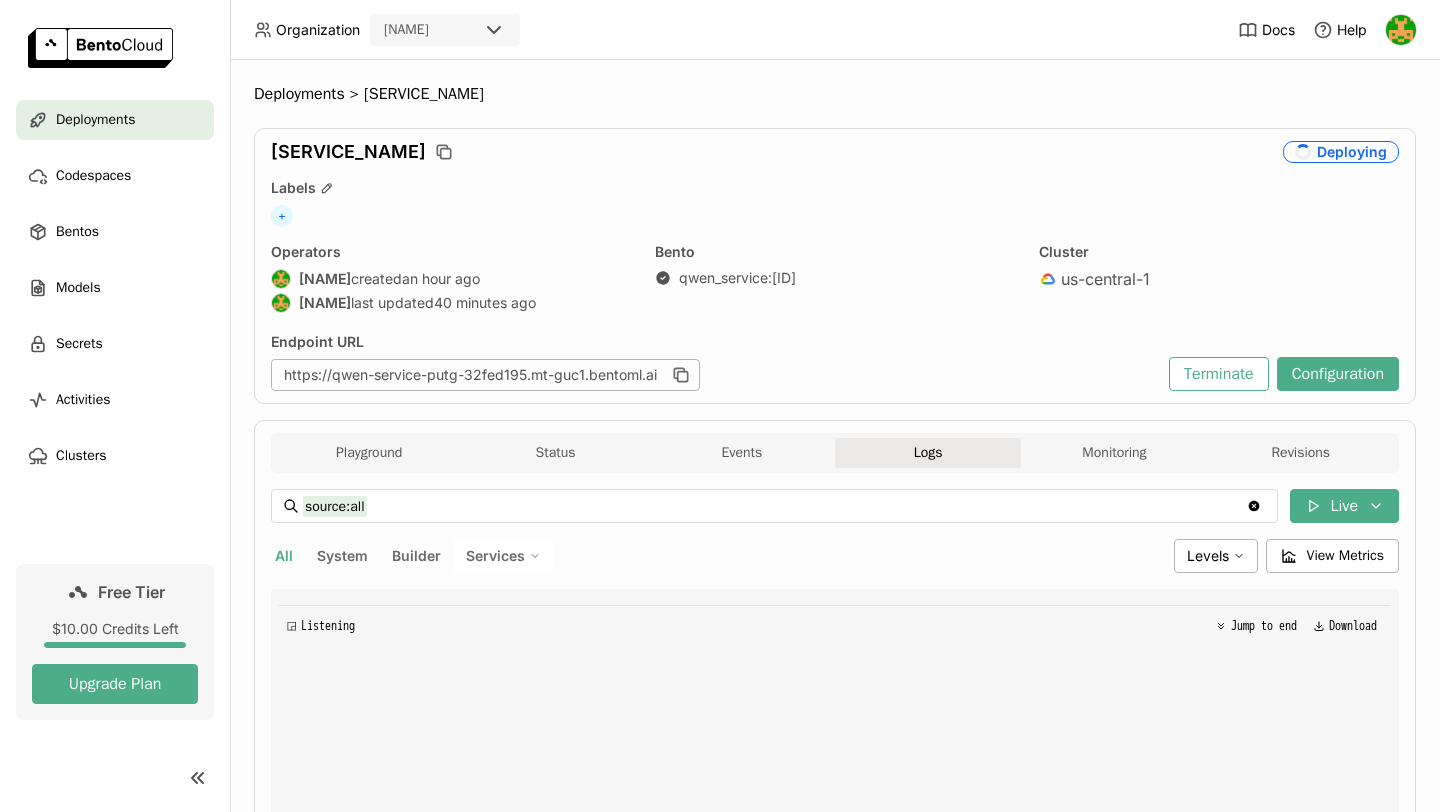 scroll, scrollTop: 0, scrollLeft: 0, axis: both 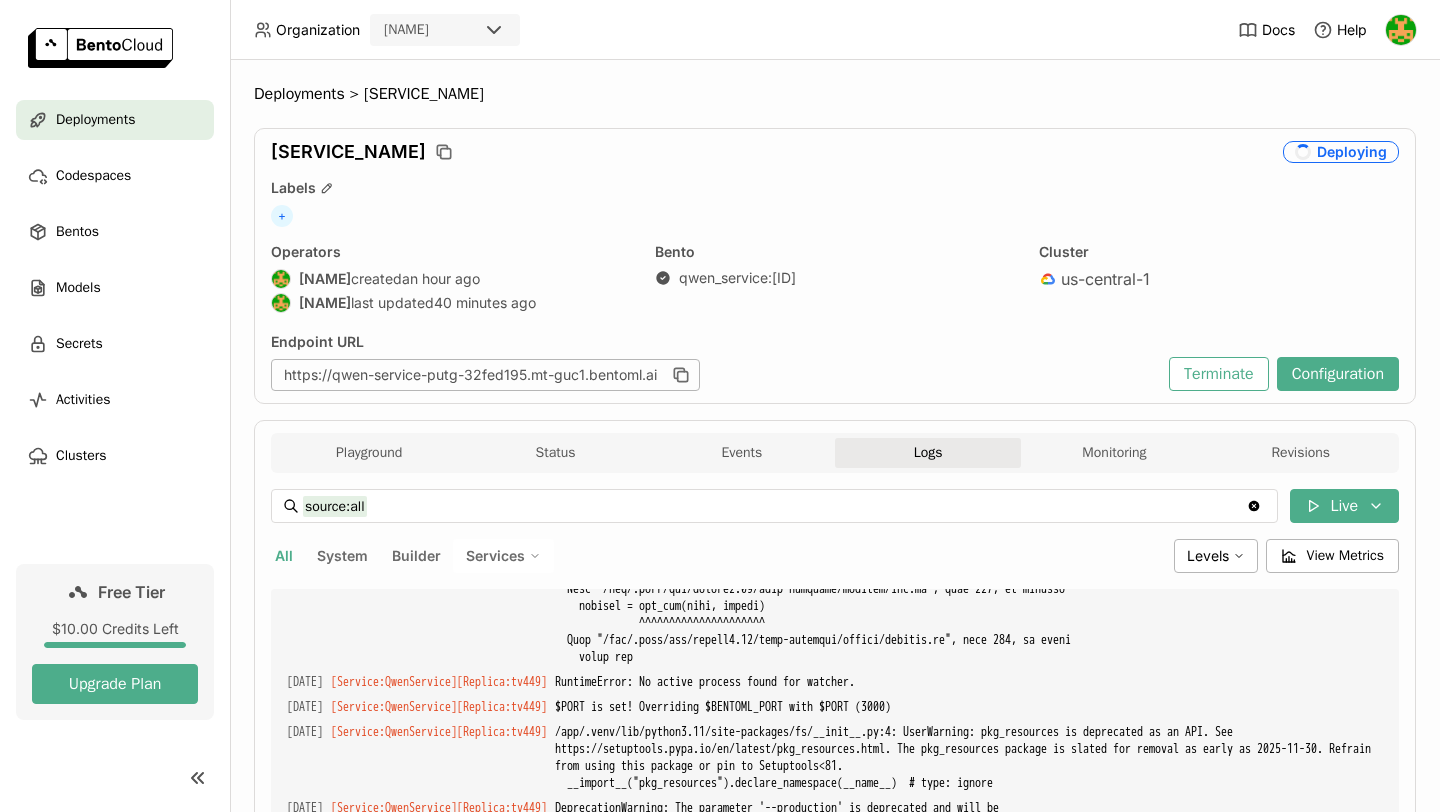 click on "System" at bounding box center [342, 556] 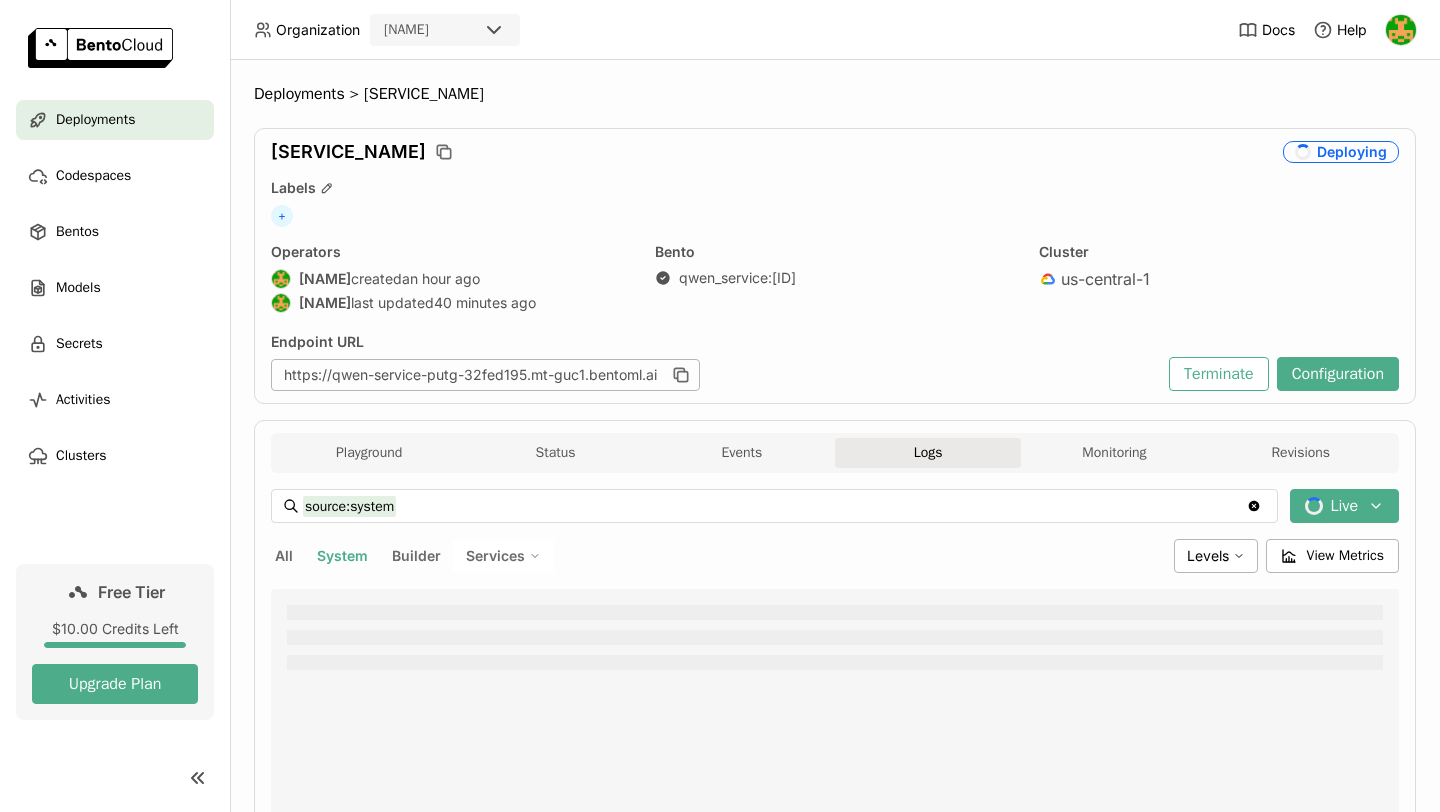 click on "Builder" at bounding box center (416, 556) 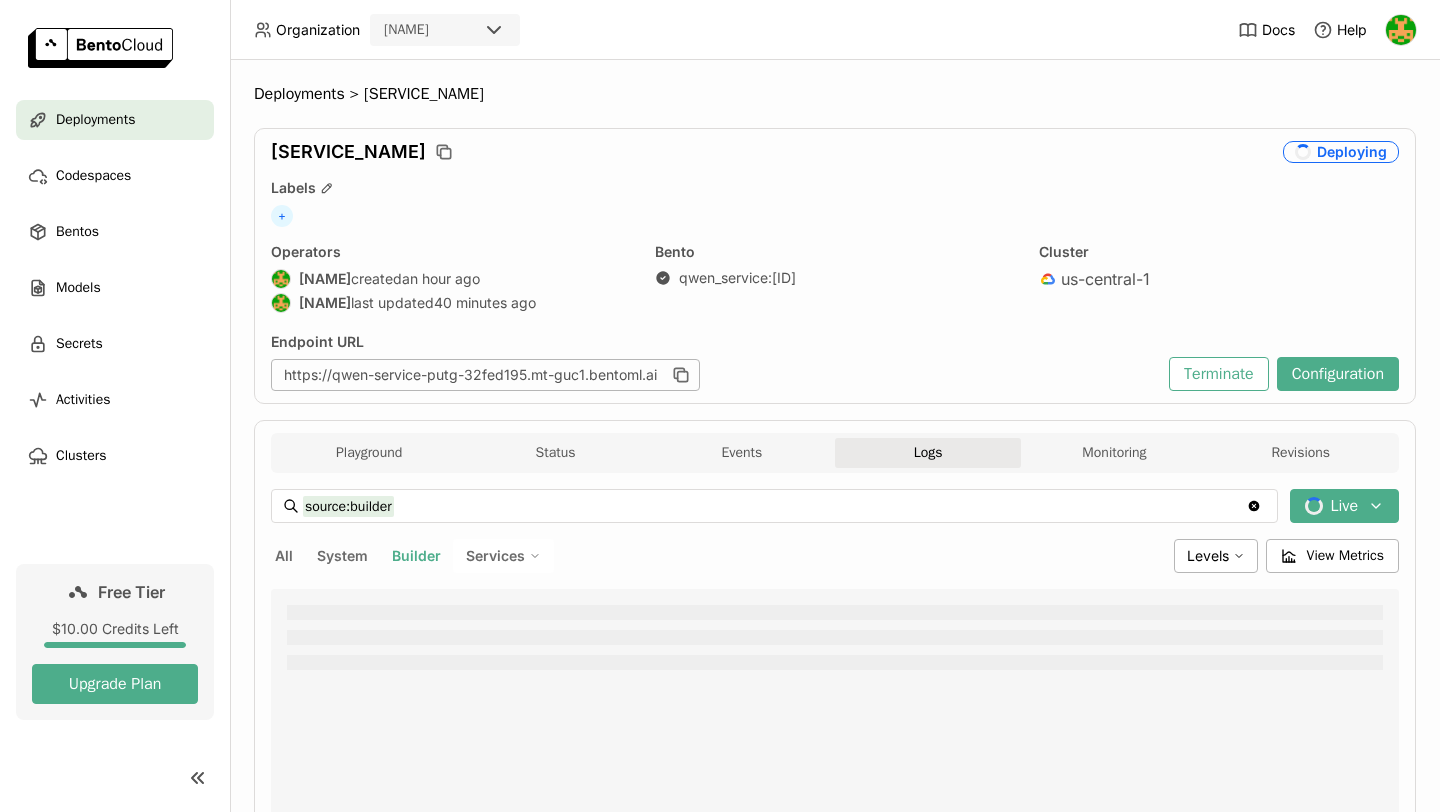 click on "[SERVICE_NAME] Deploying Labels + Operators [NAME] created [DURATION] ago [NAME] last updated [DURATION] ago Bento [SERVICE_NAME] : [ID] Cluster [LOCATION] Endpoint URL [URL] Terminate Configuration" at bounding box center [835, 266] 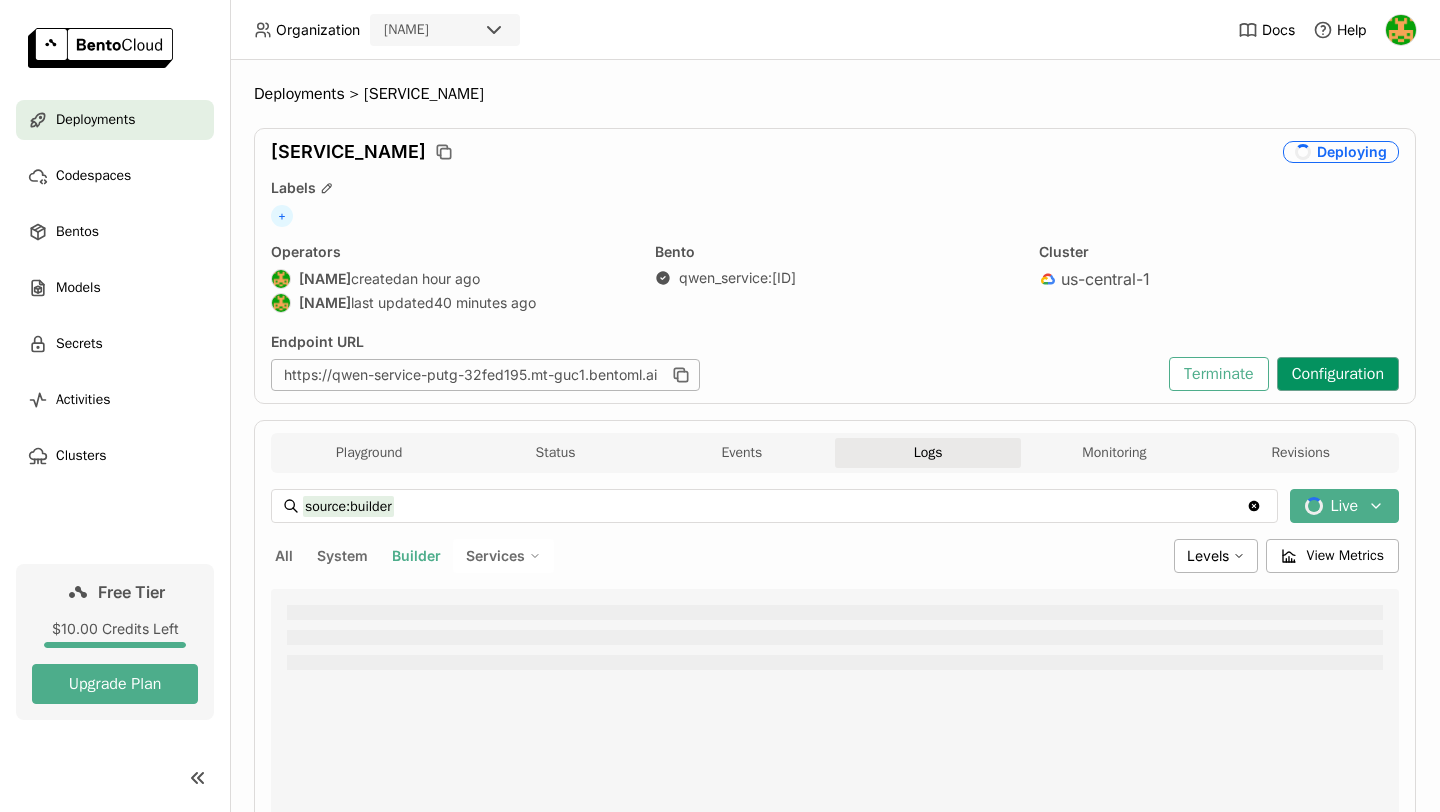 click on "Configuration" at bounding box center (1338, 374) 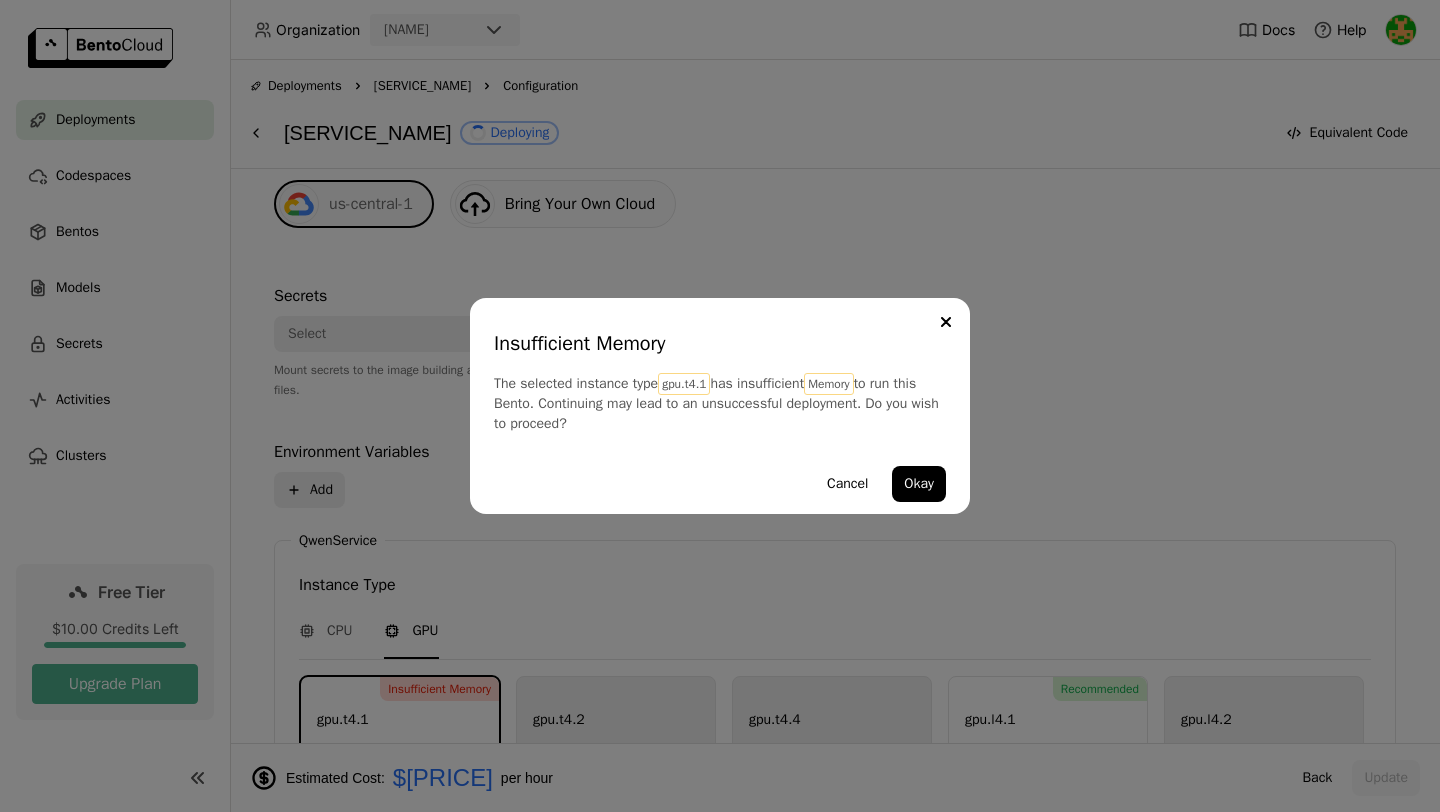 scroll, scrollTop: 497, scrollLeft: 0, axis: vertical 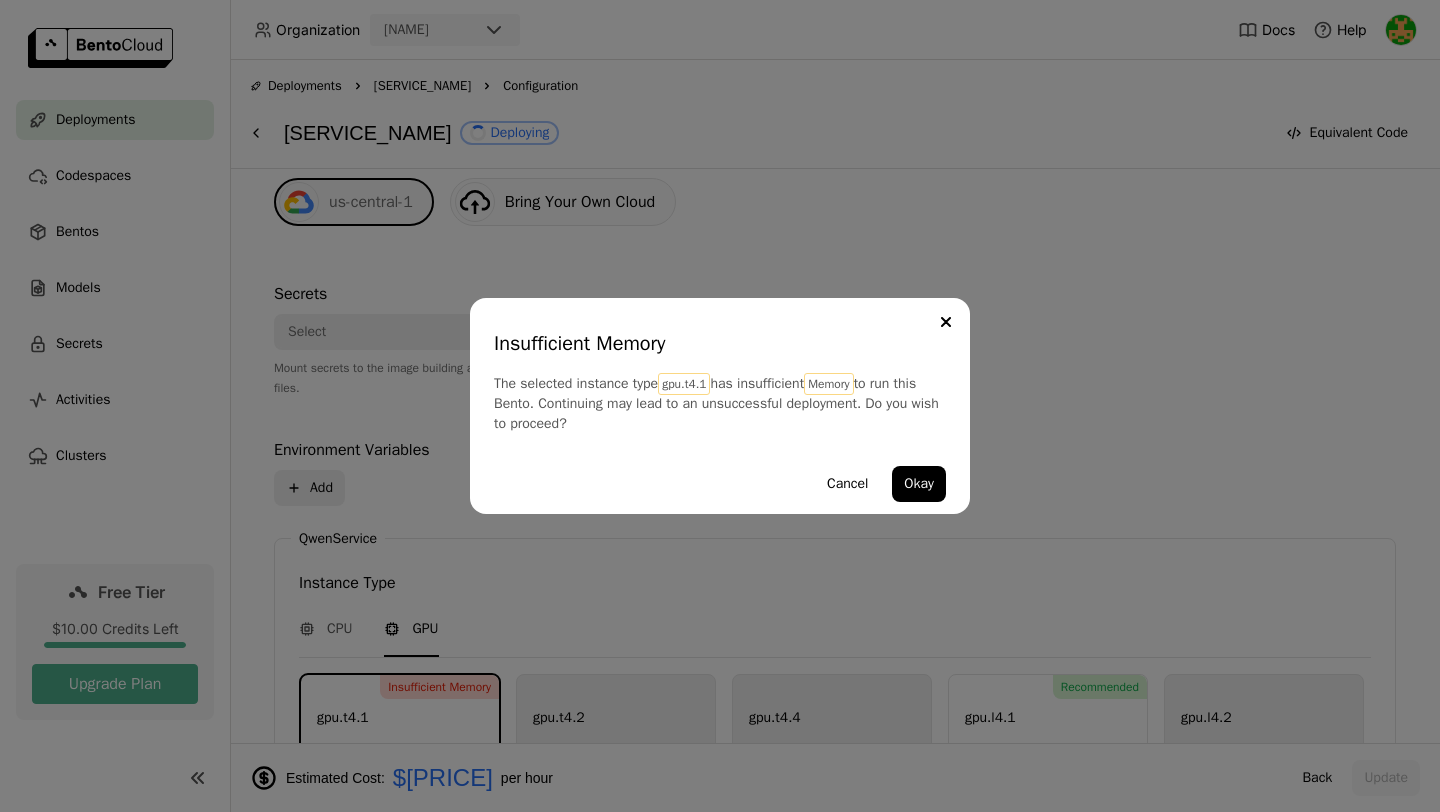 click on "Insufficient Memory The selected instance type  gpu.t4.1  has insufficient  Memory  to run this Bento. Continuing may lead to an unsuccessful deployment. Do you wish to proceed? Cancel Okay" at bounding box center (720, 406) 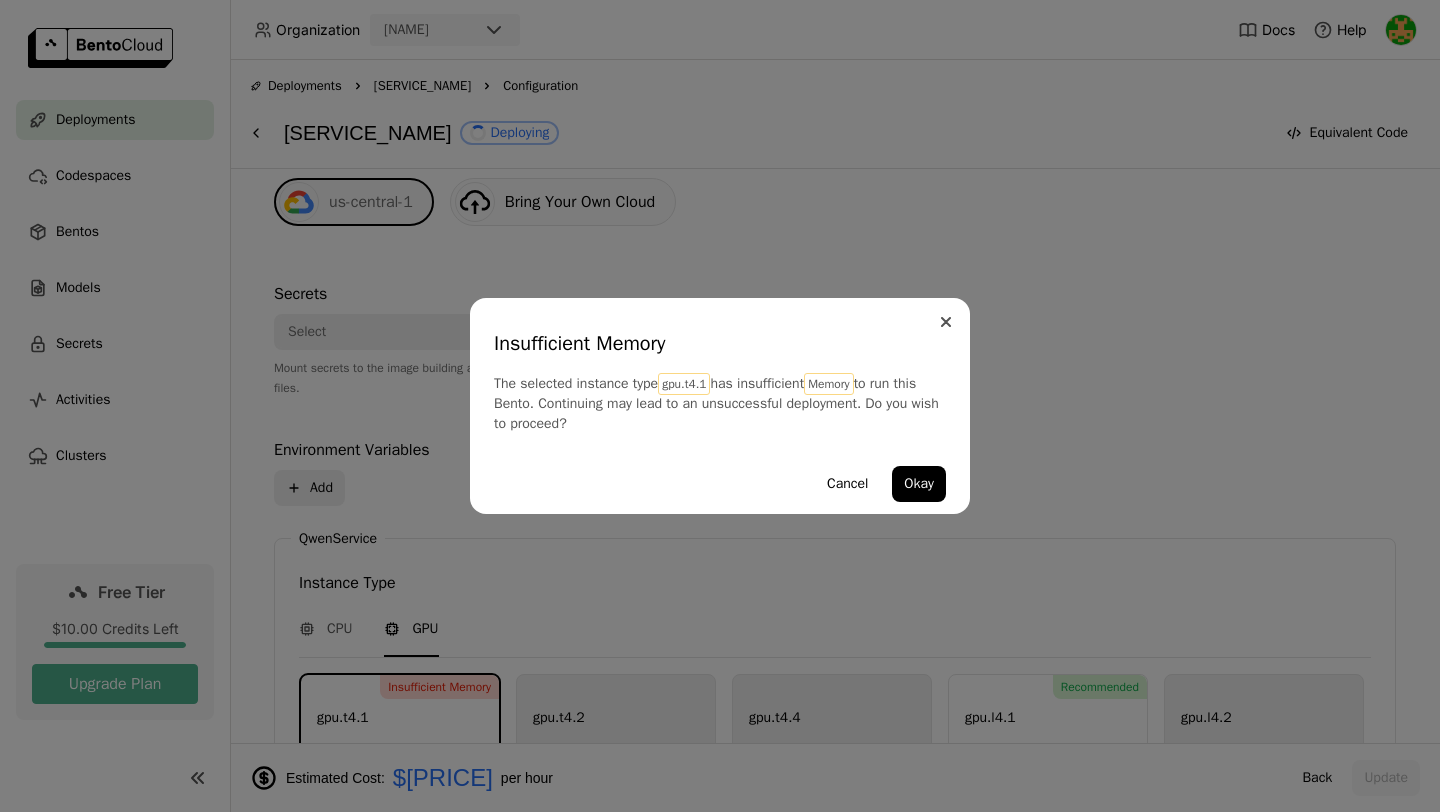 click 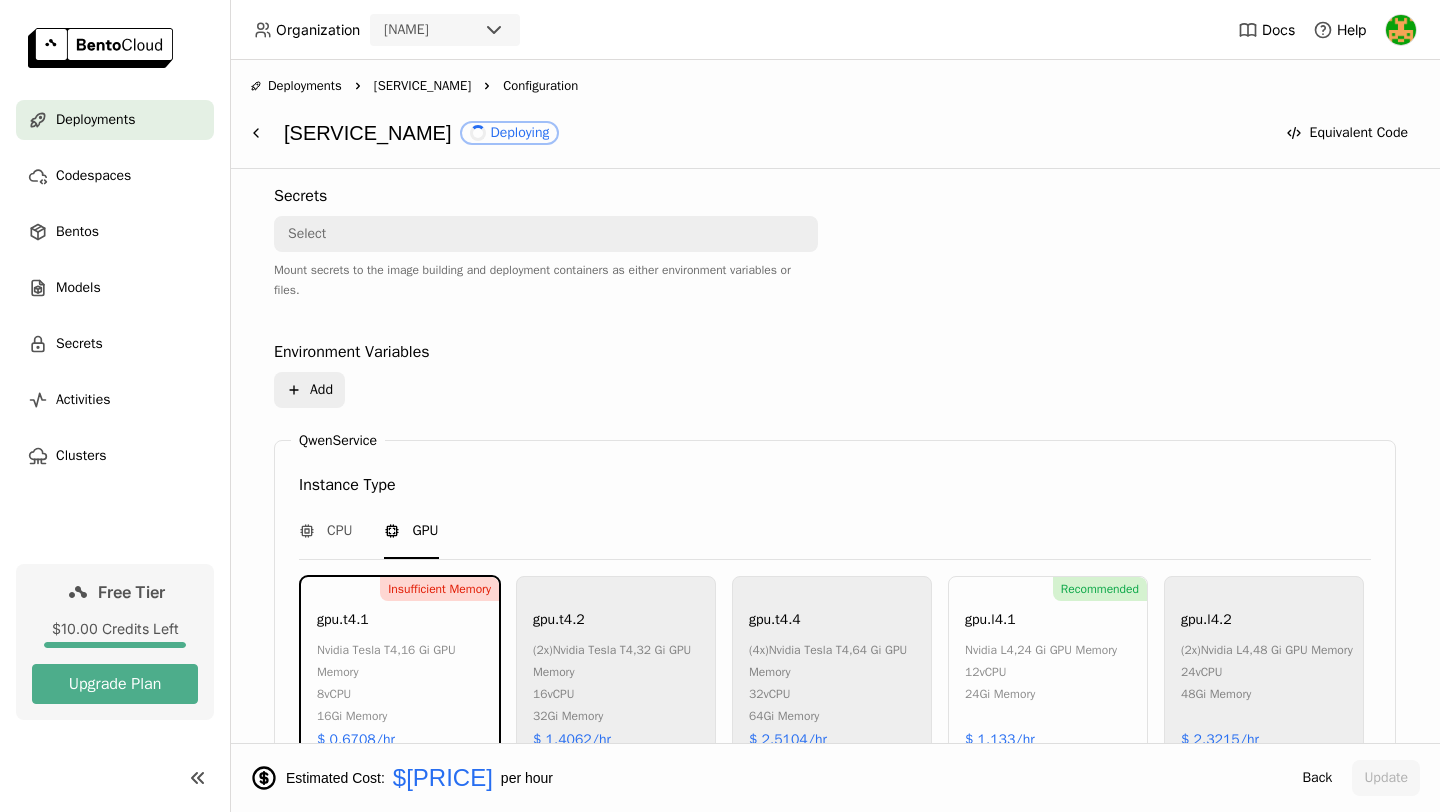 scroll, scrollTop: 722, scrollLeft: 0, axis: vertical 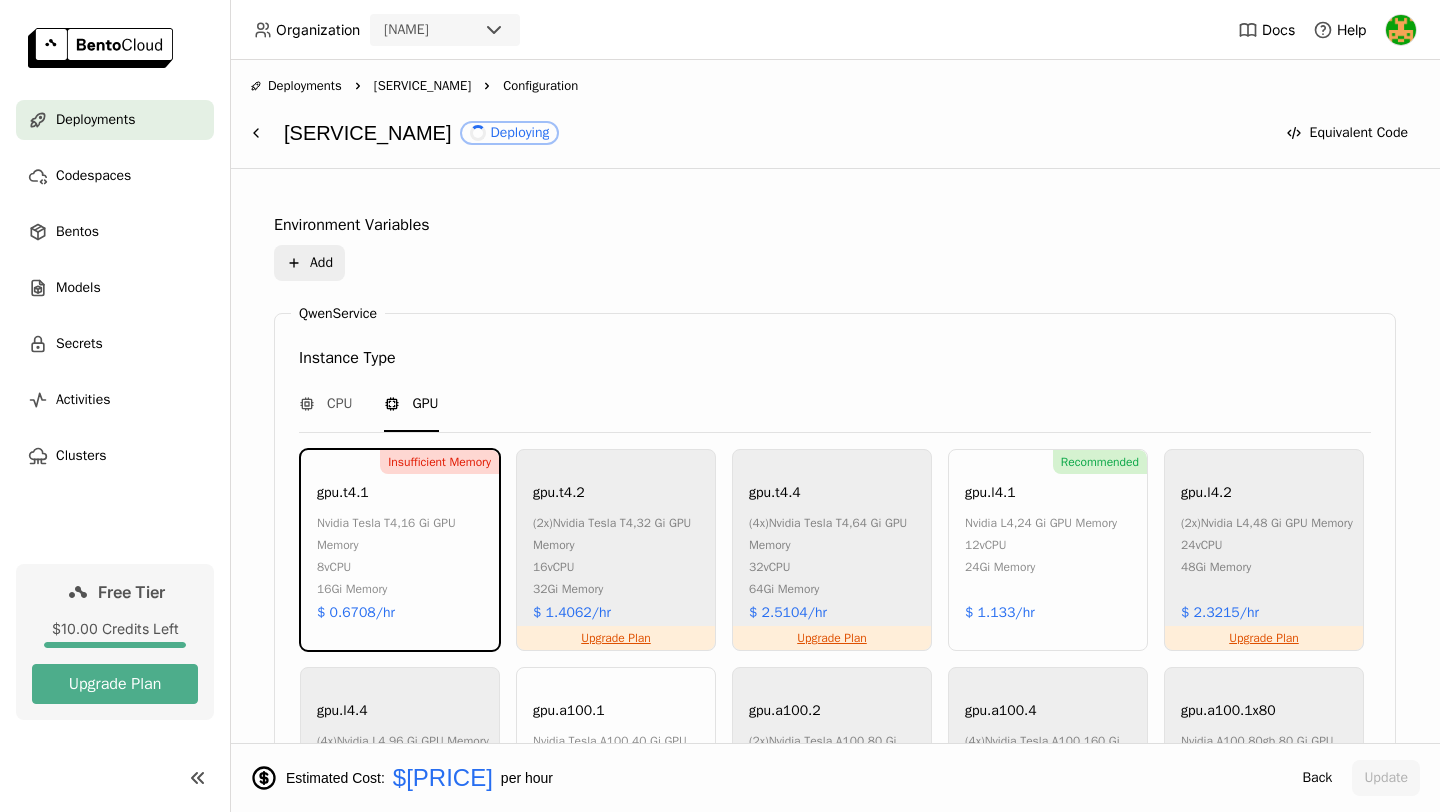 click on "24Gi   Memory" at bounding box center (1041, 567) 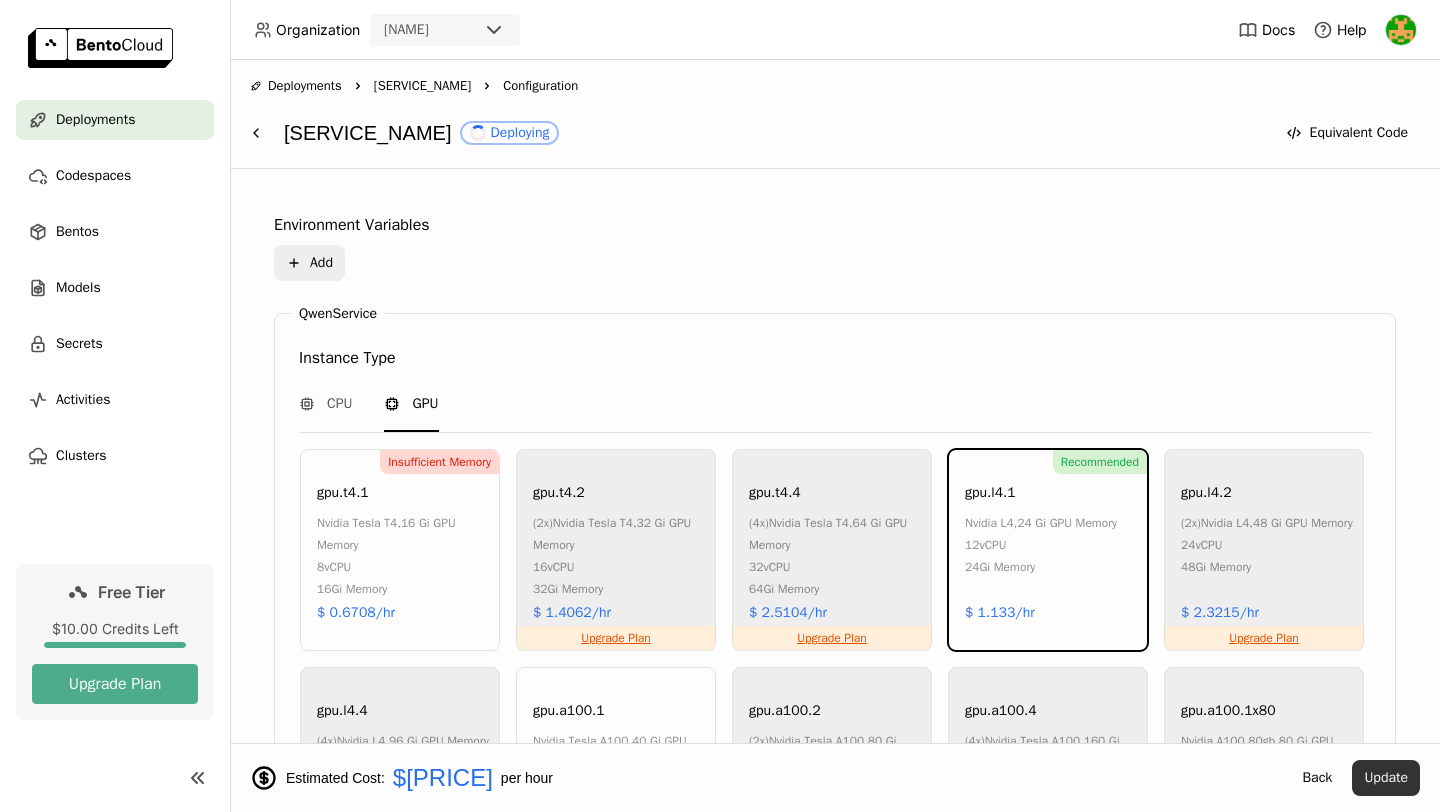 click on "Update" at bounding box center [1386, 778] 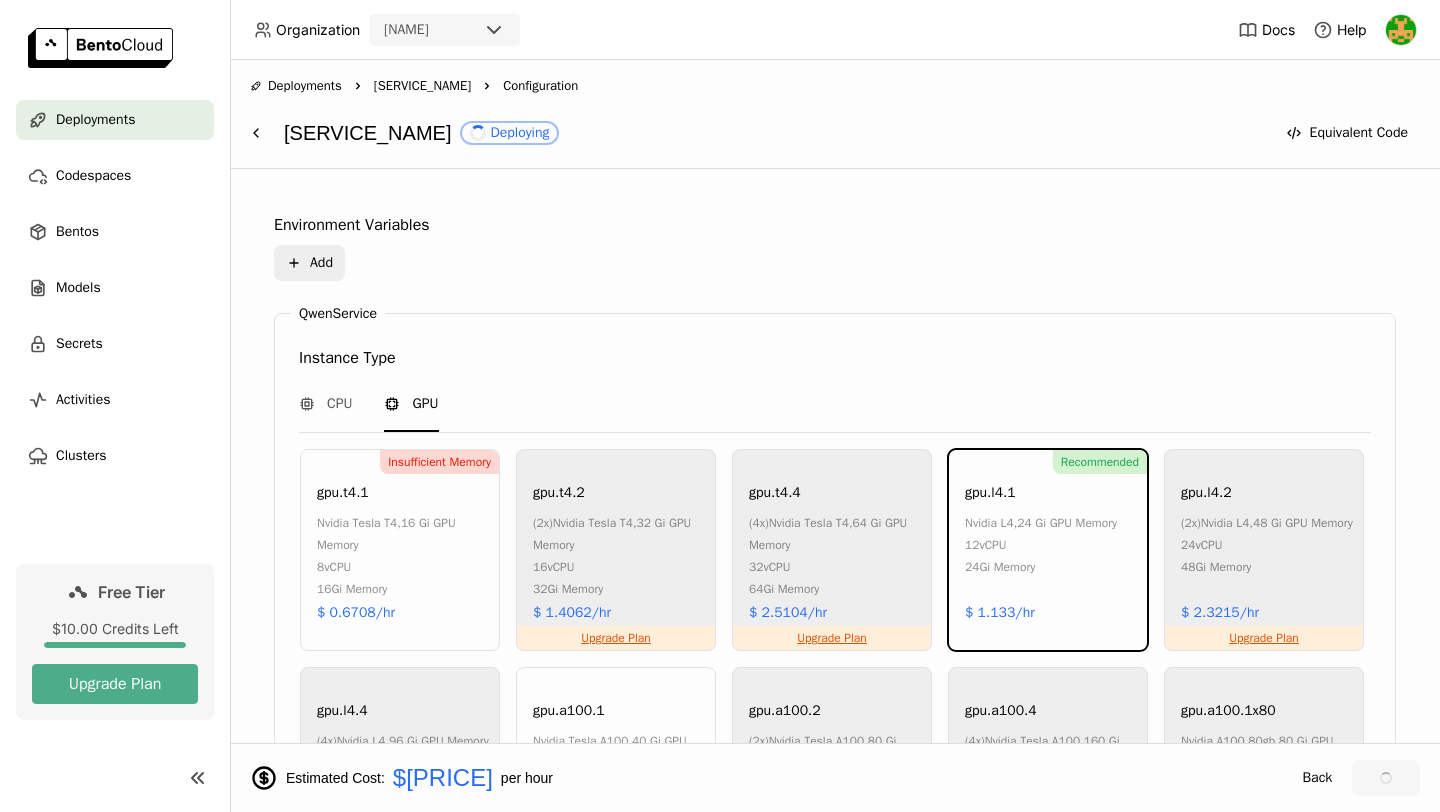 scroll, scrollTop: 0, scrollLeft: 0, axis: both 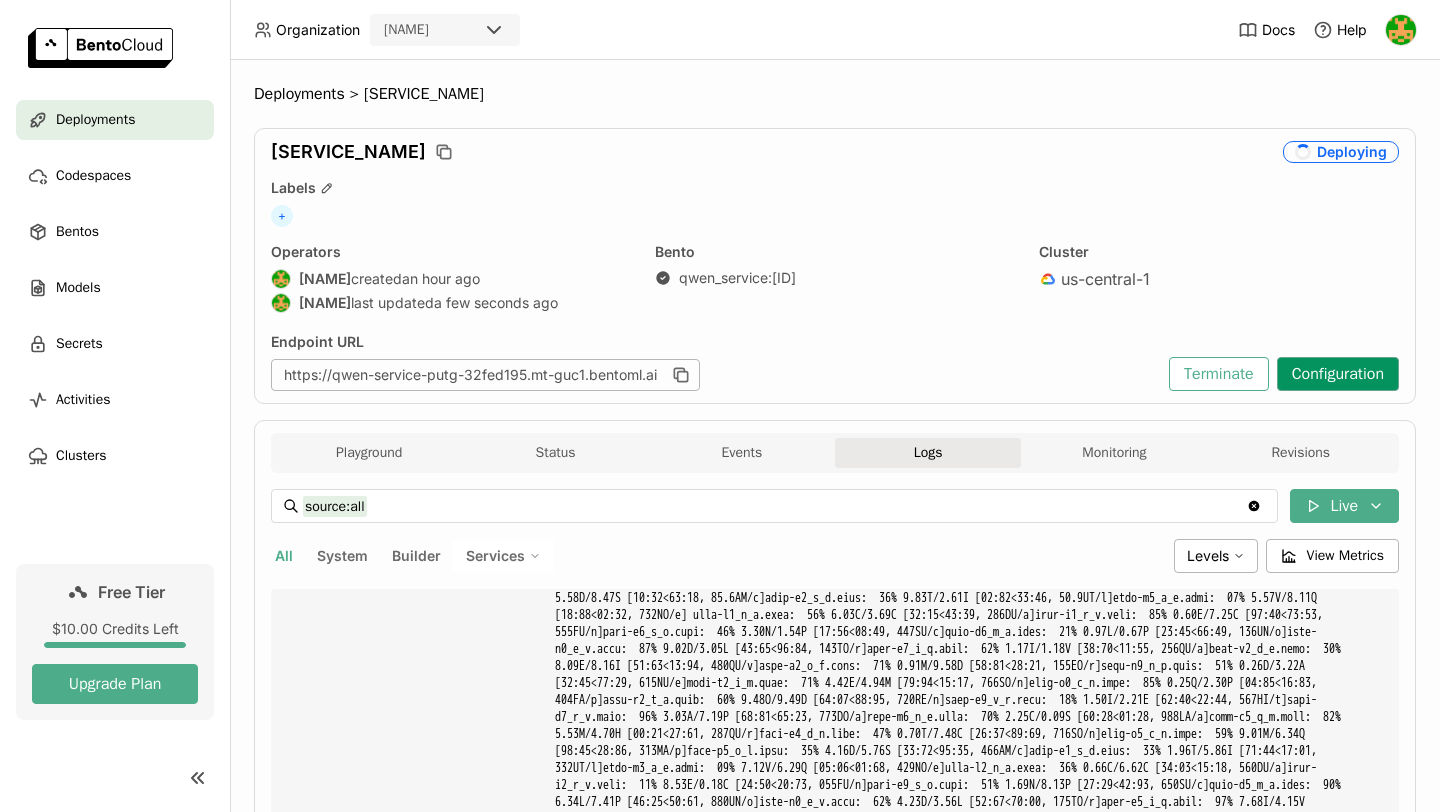 click on "Configuration" at bounding box center [1338, 374] 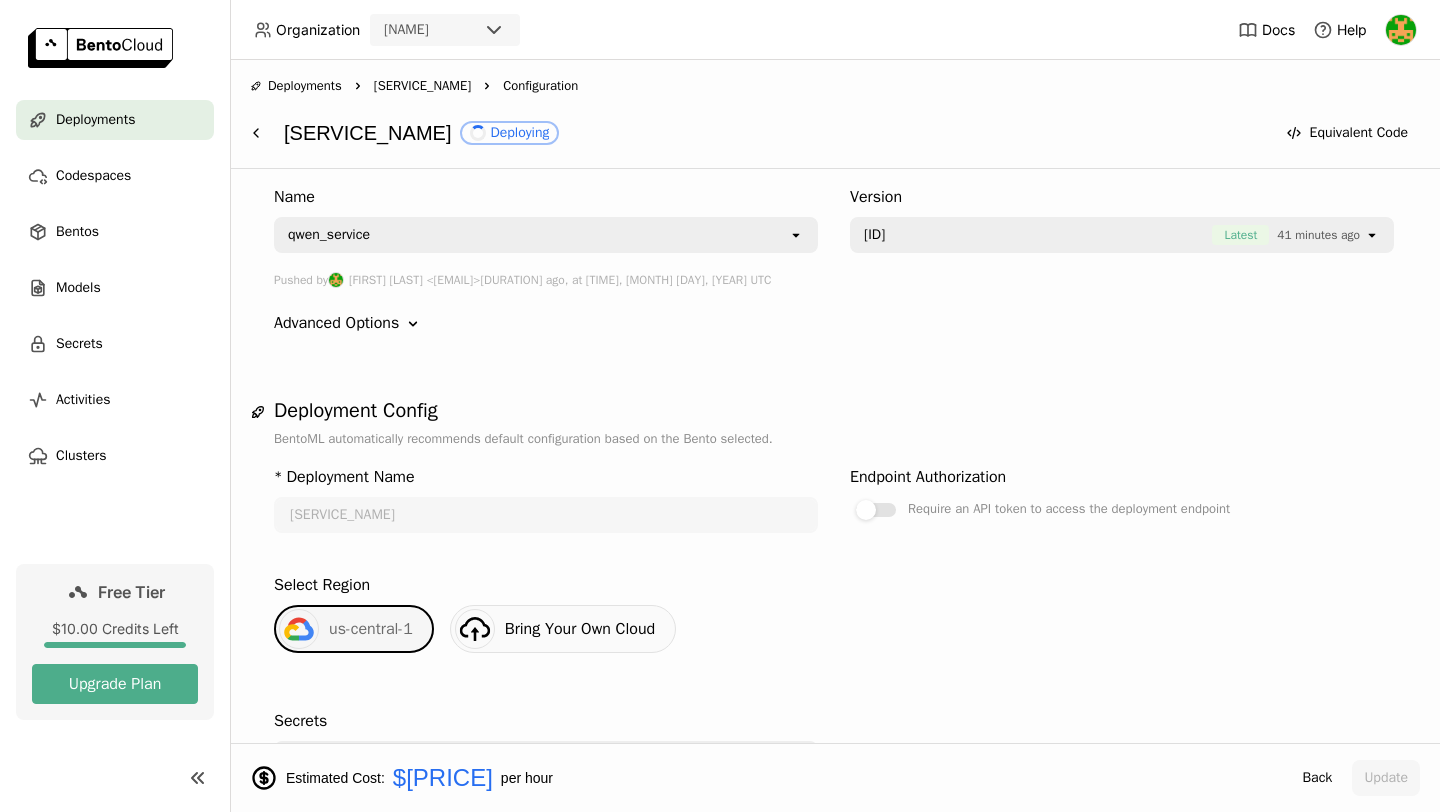 scroll, scrollTop: 0, scrollLeft: 0, axis: both 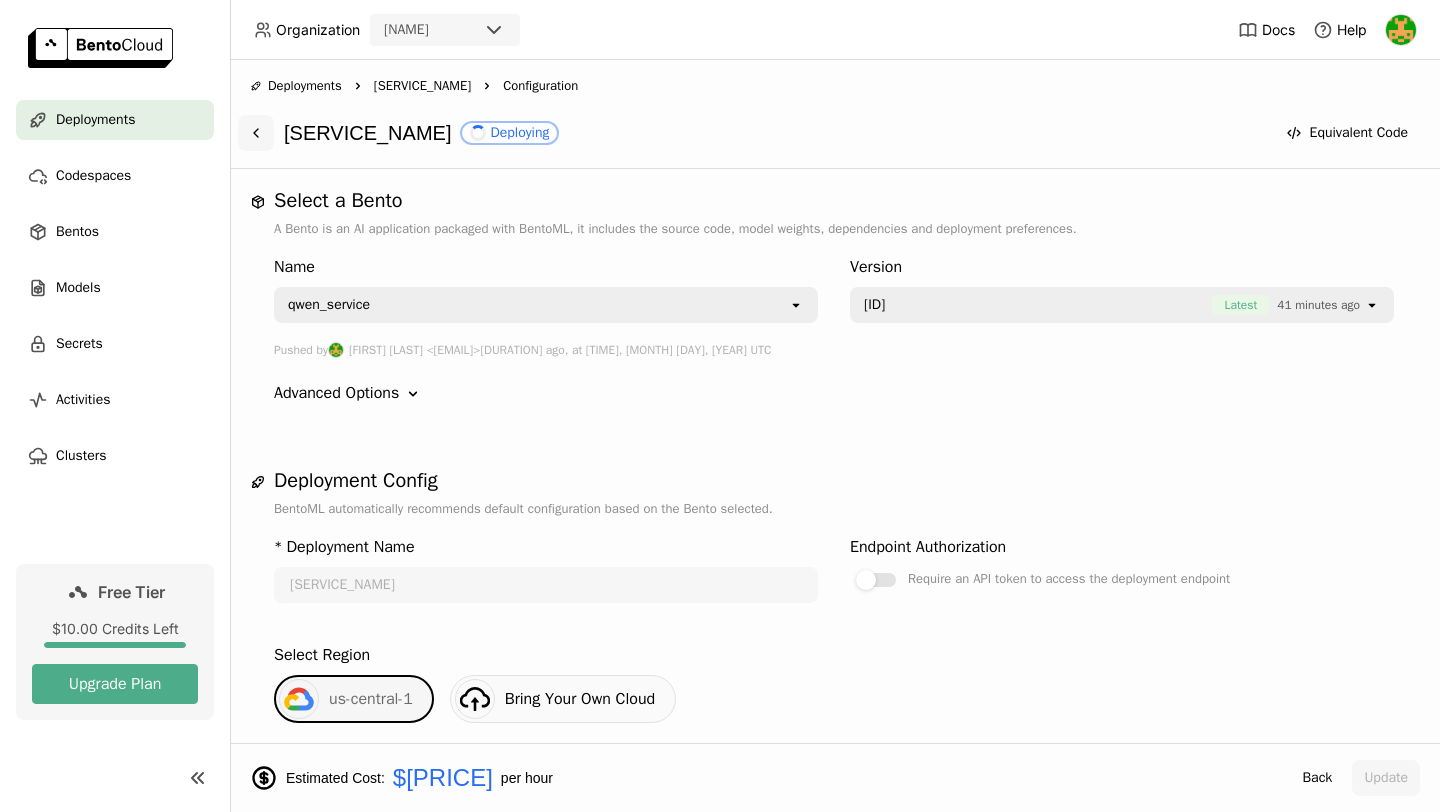 click 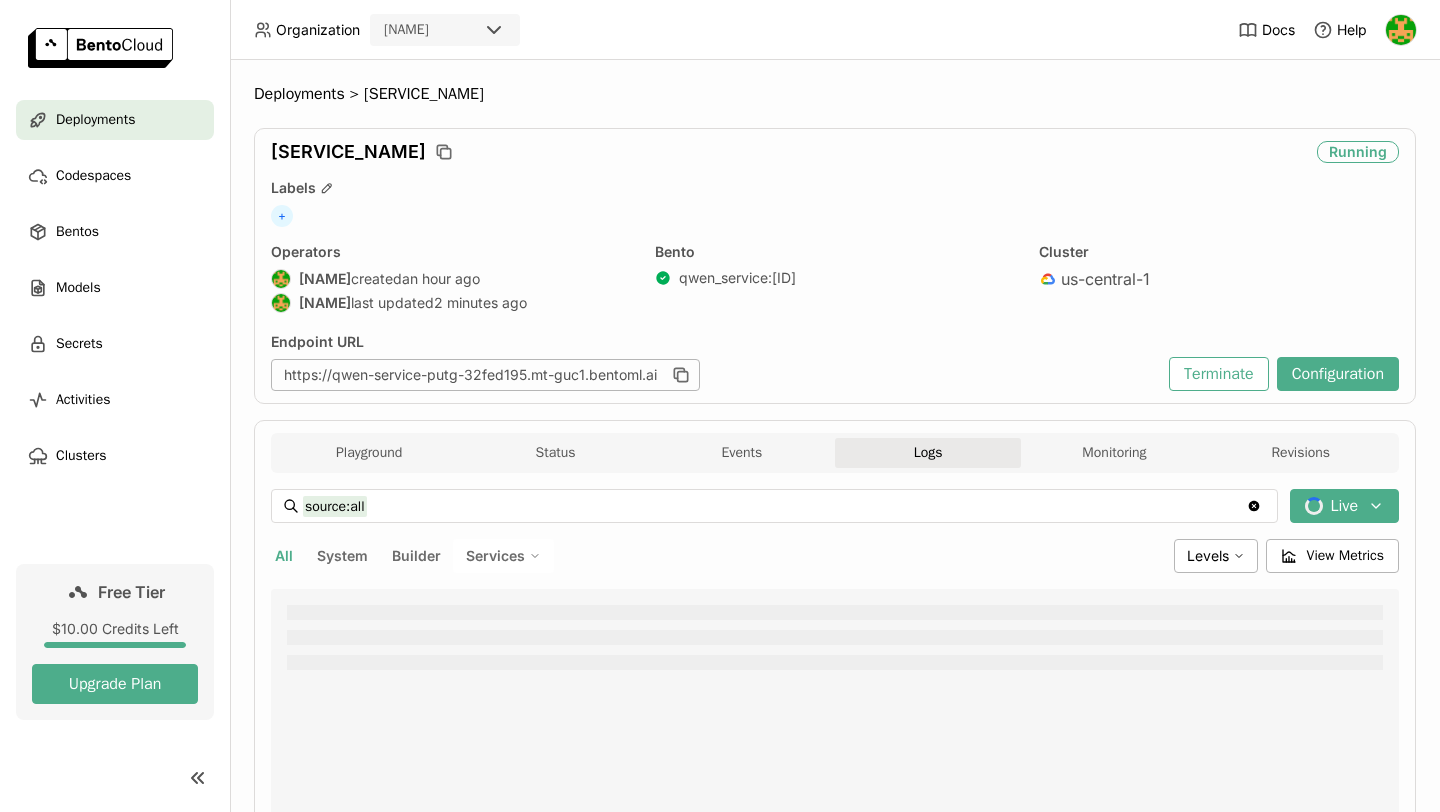 scroll, scrollTop: 0, scrollLeft: 0, axis: both 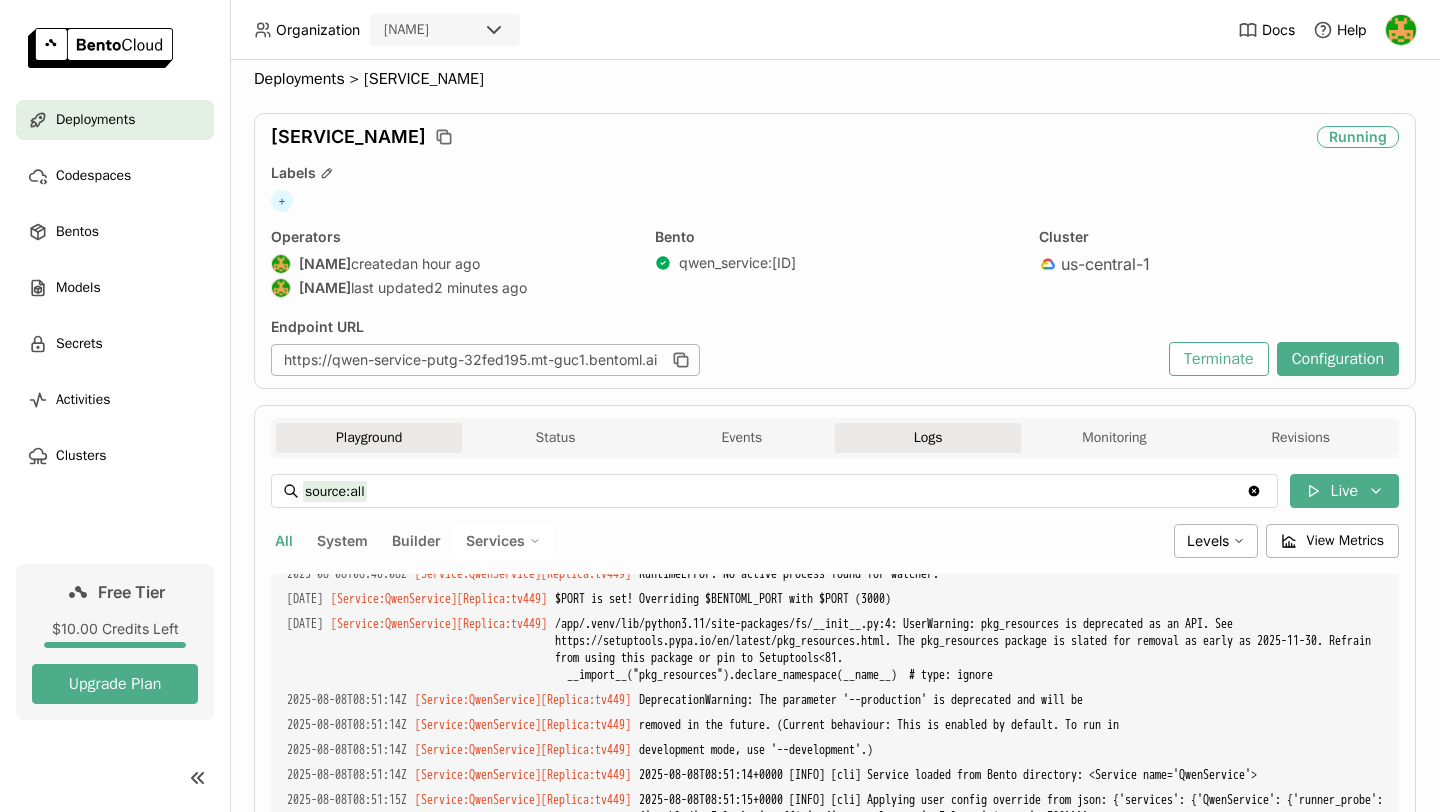 click on "Playground" at bounding box center (369, 438) 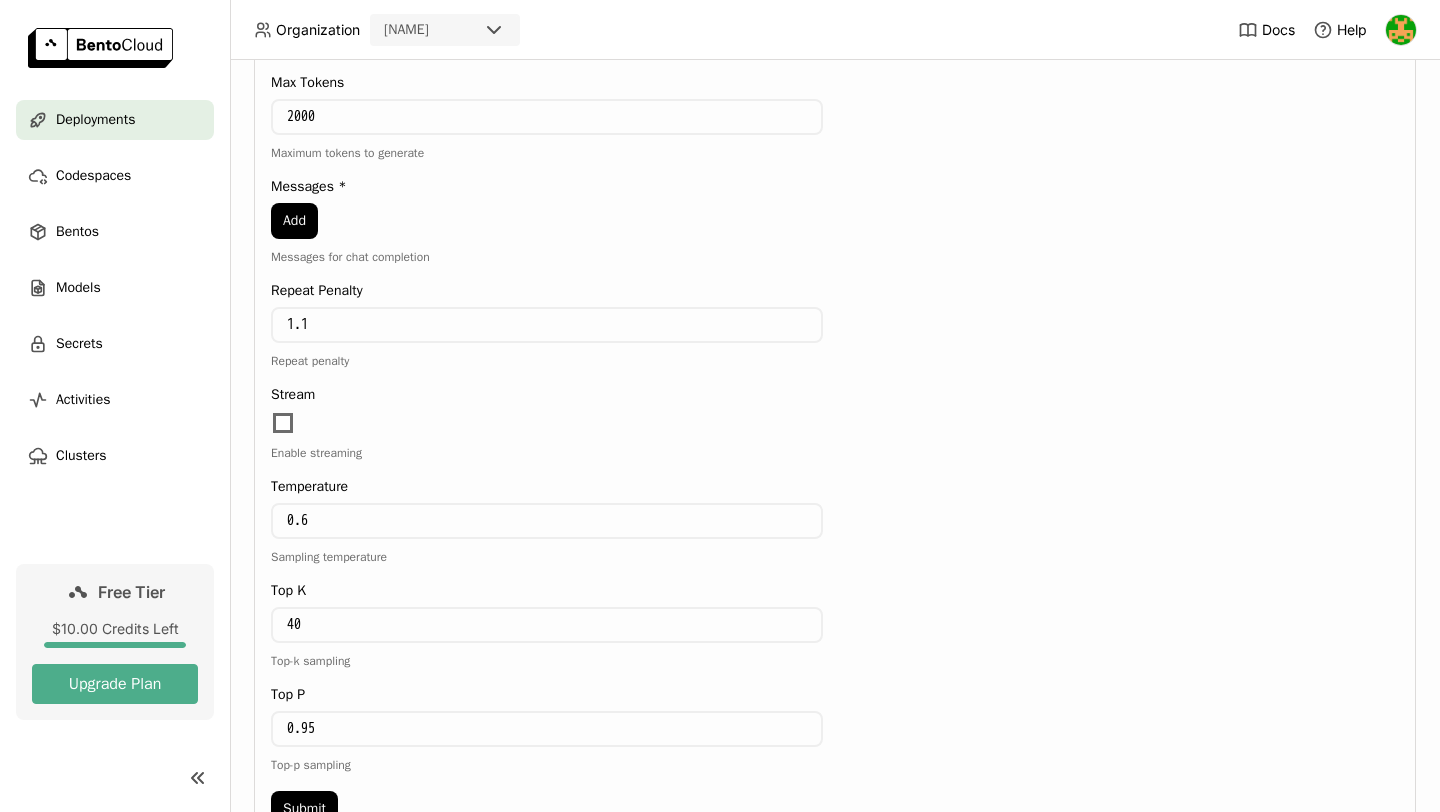 scroll, scrollTop: 534, scrollLeft: 0, axis: vertical 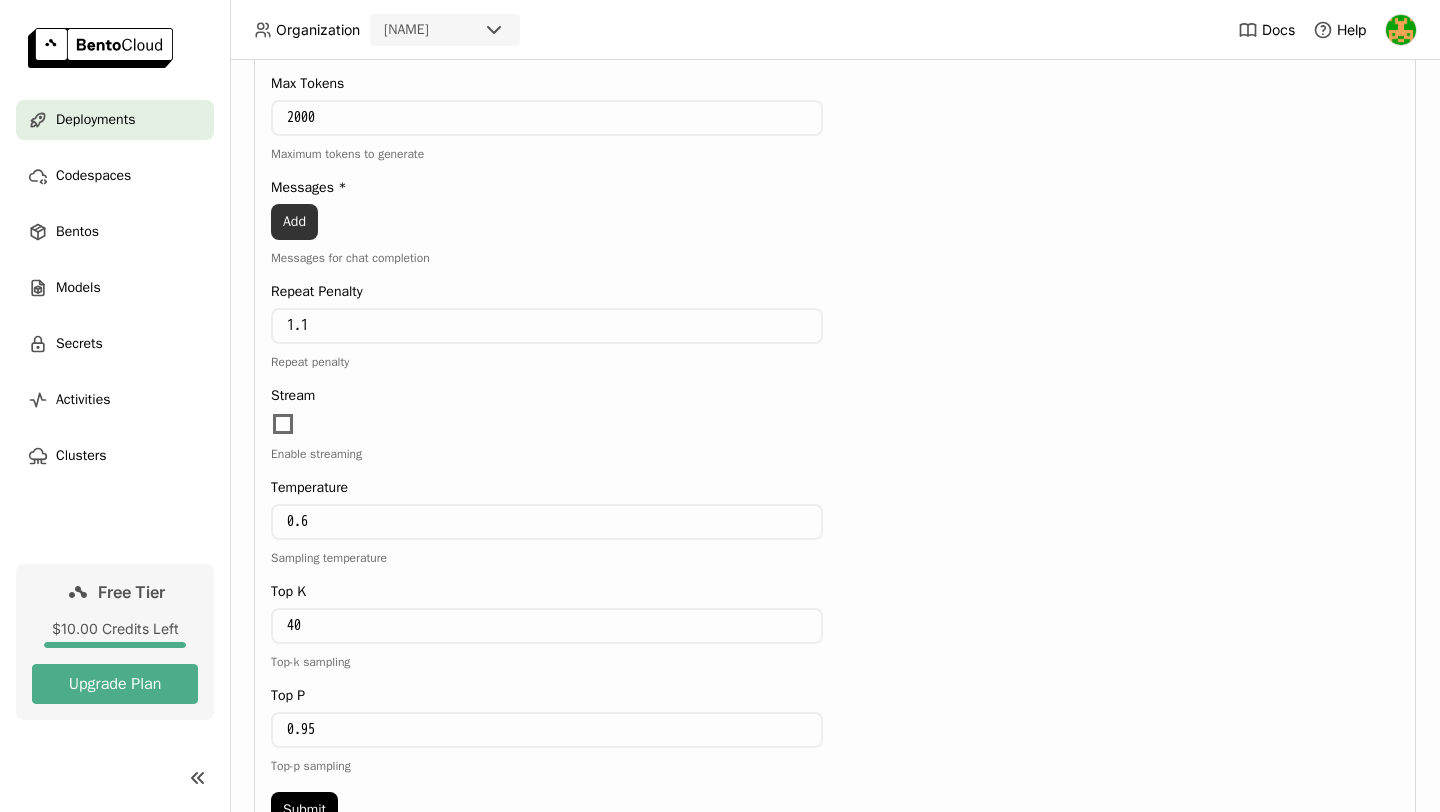 click on "Add" at bounding box center (294, 222) 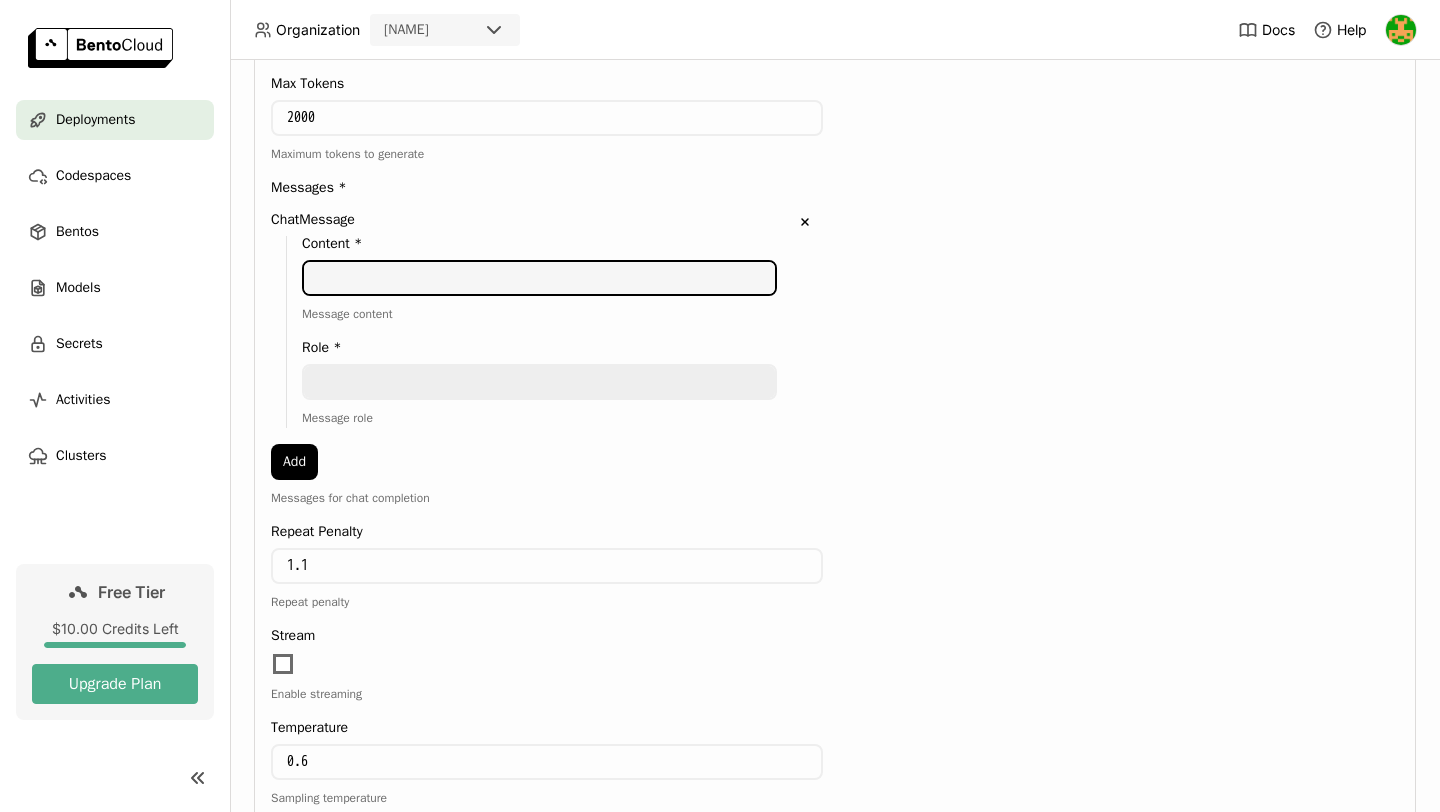 click at bounding box center [539, 278] 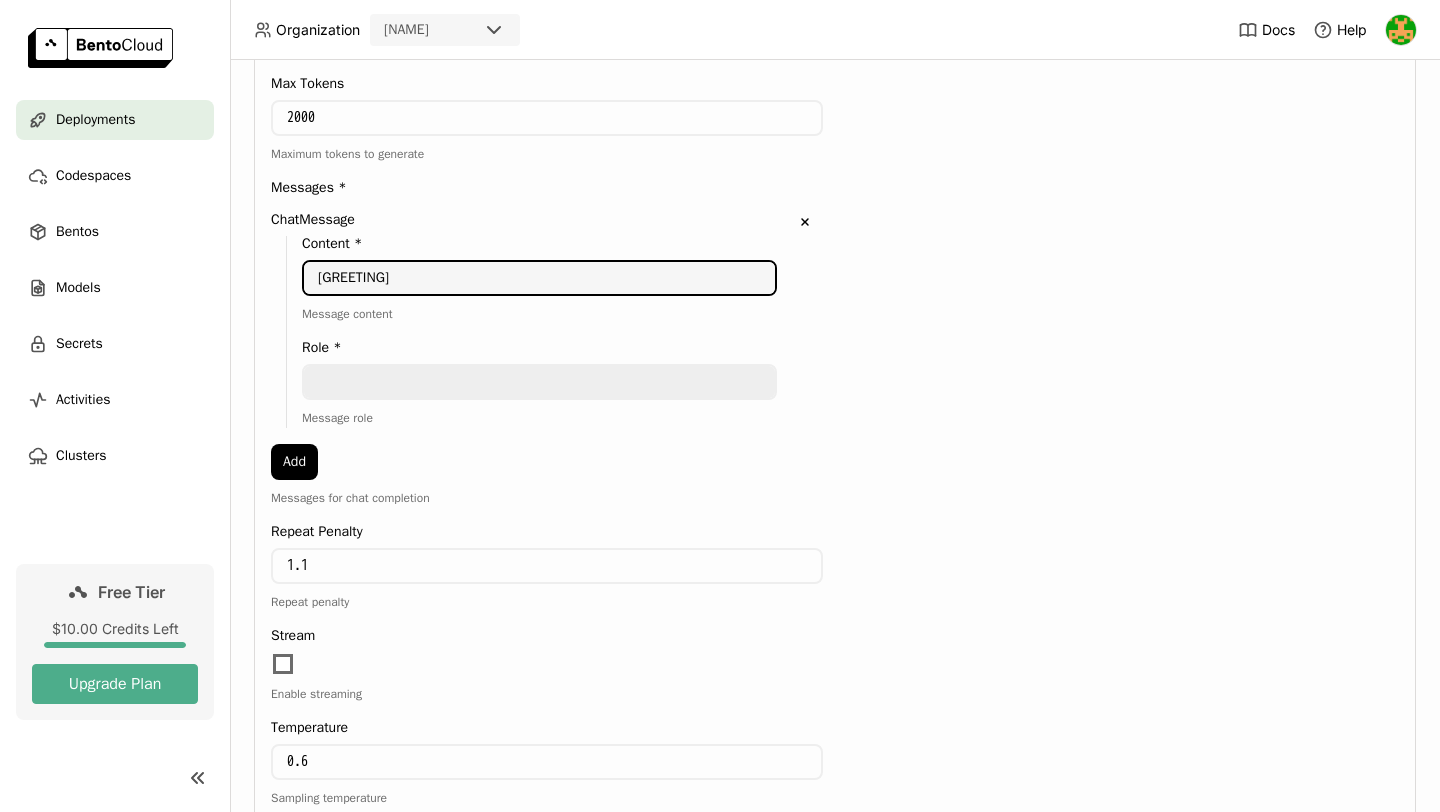 type on "[GREETING]" 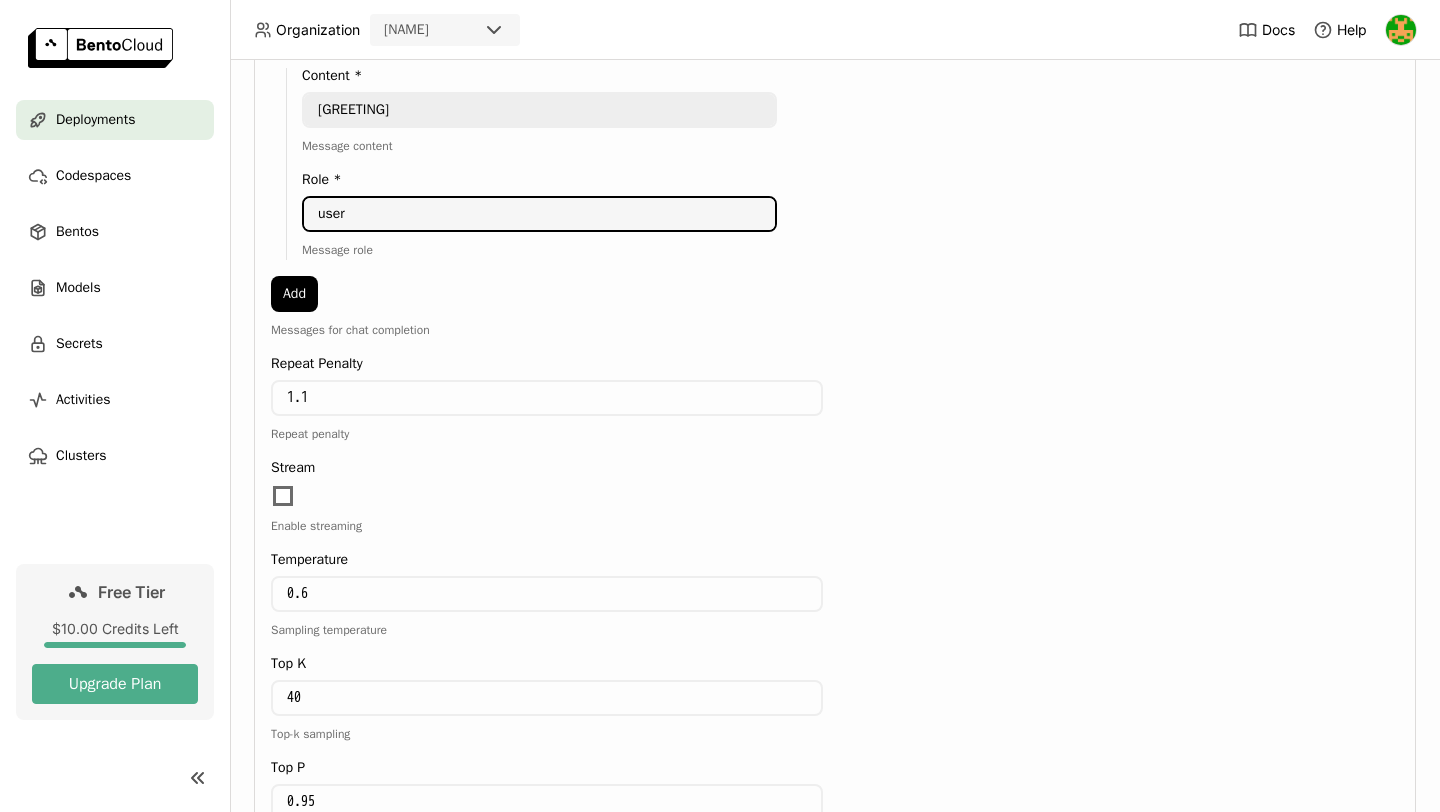 scroll, scrollTop: 885, scrollLeft: 0, axis: vertical 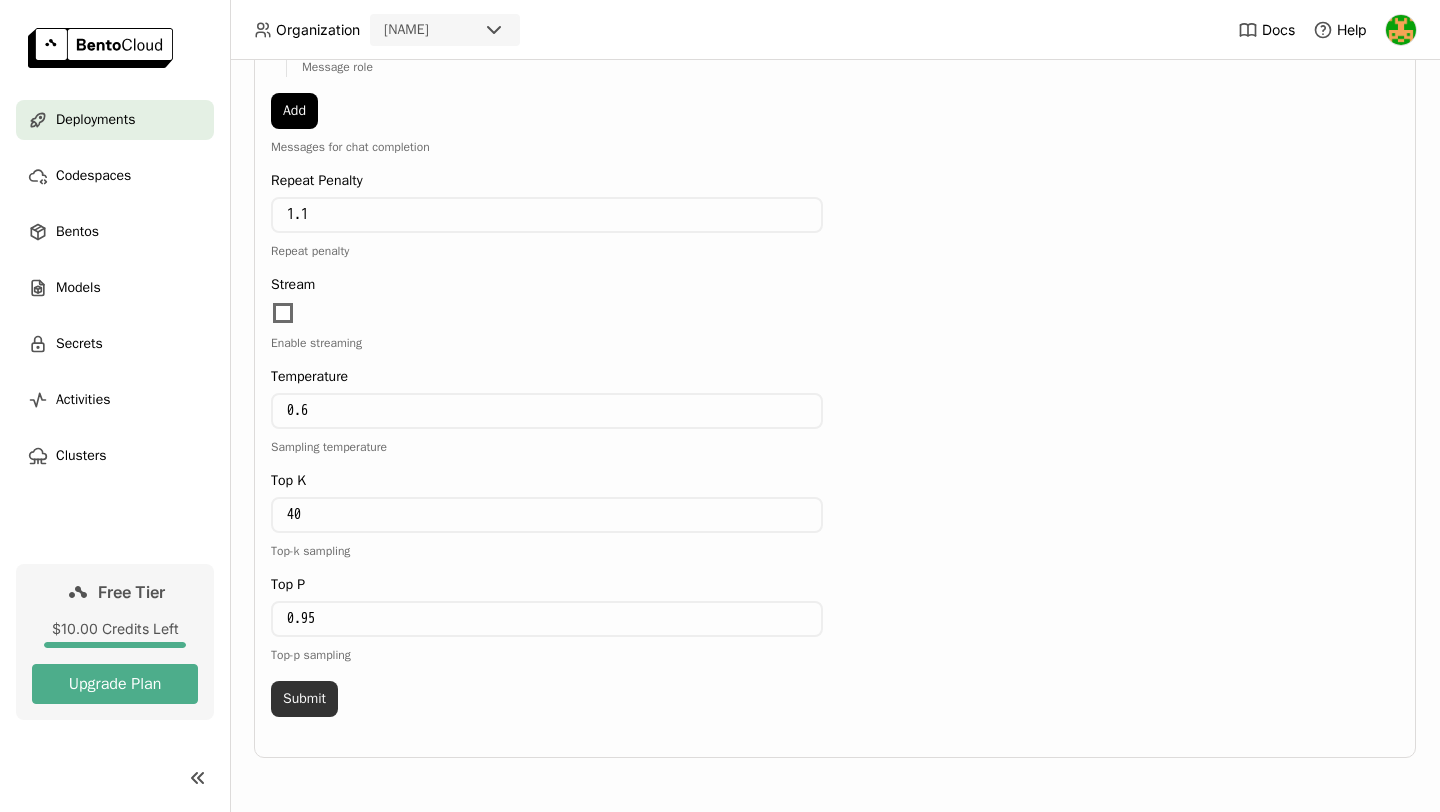 type on "user" 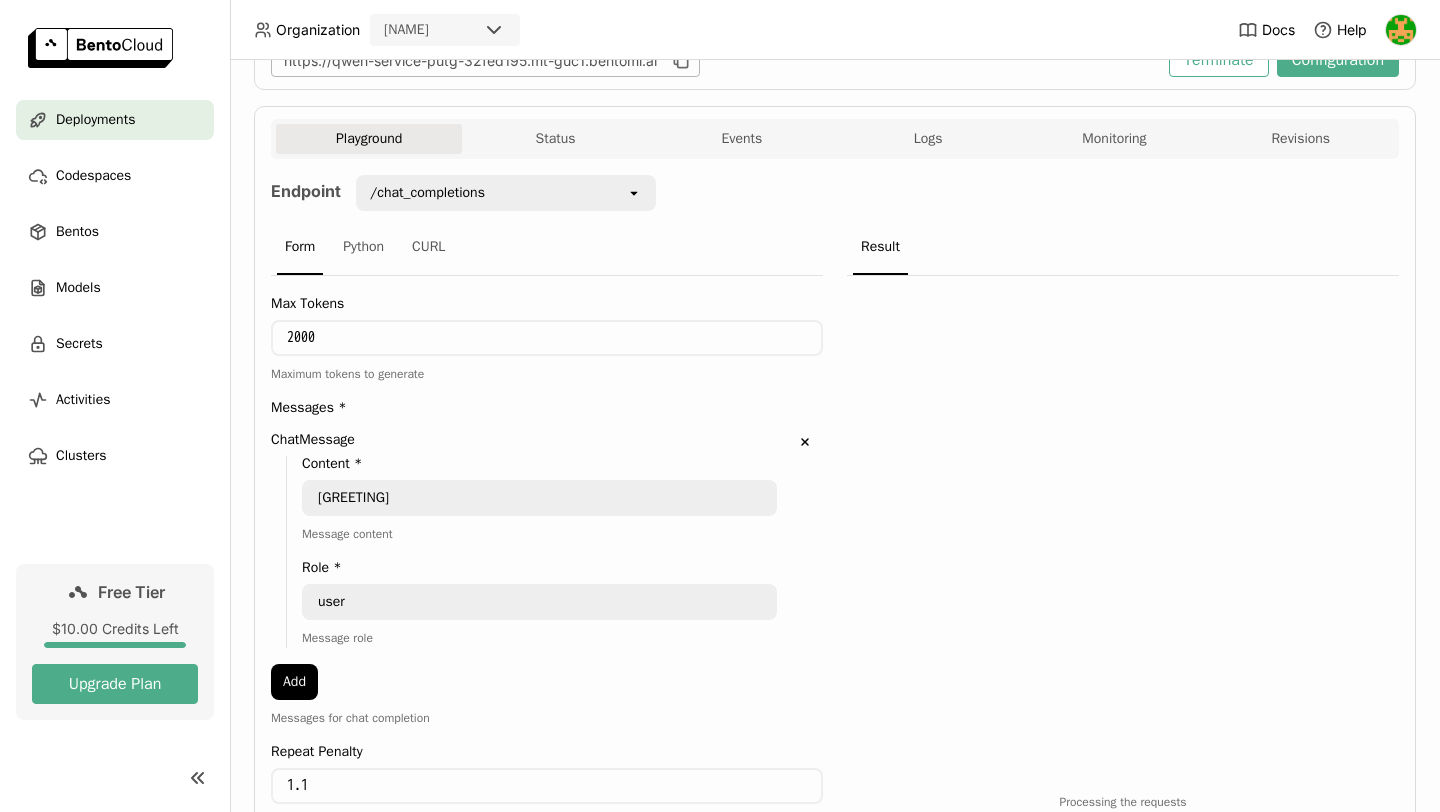 scroll, scrollTop: 128, scrollLeft: 0, axis: vertical 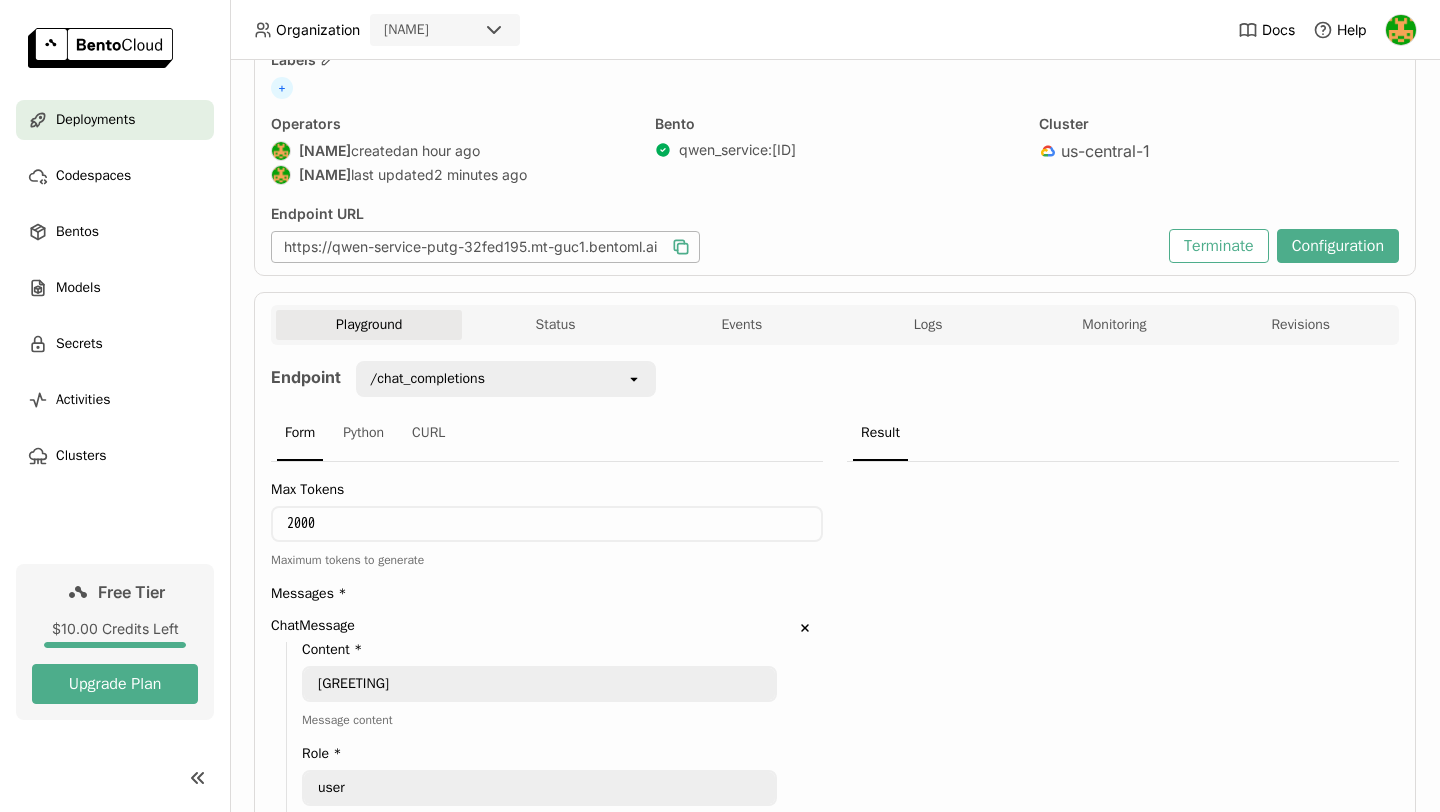 click 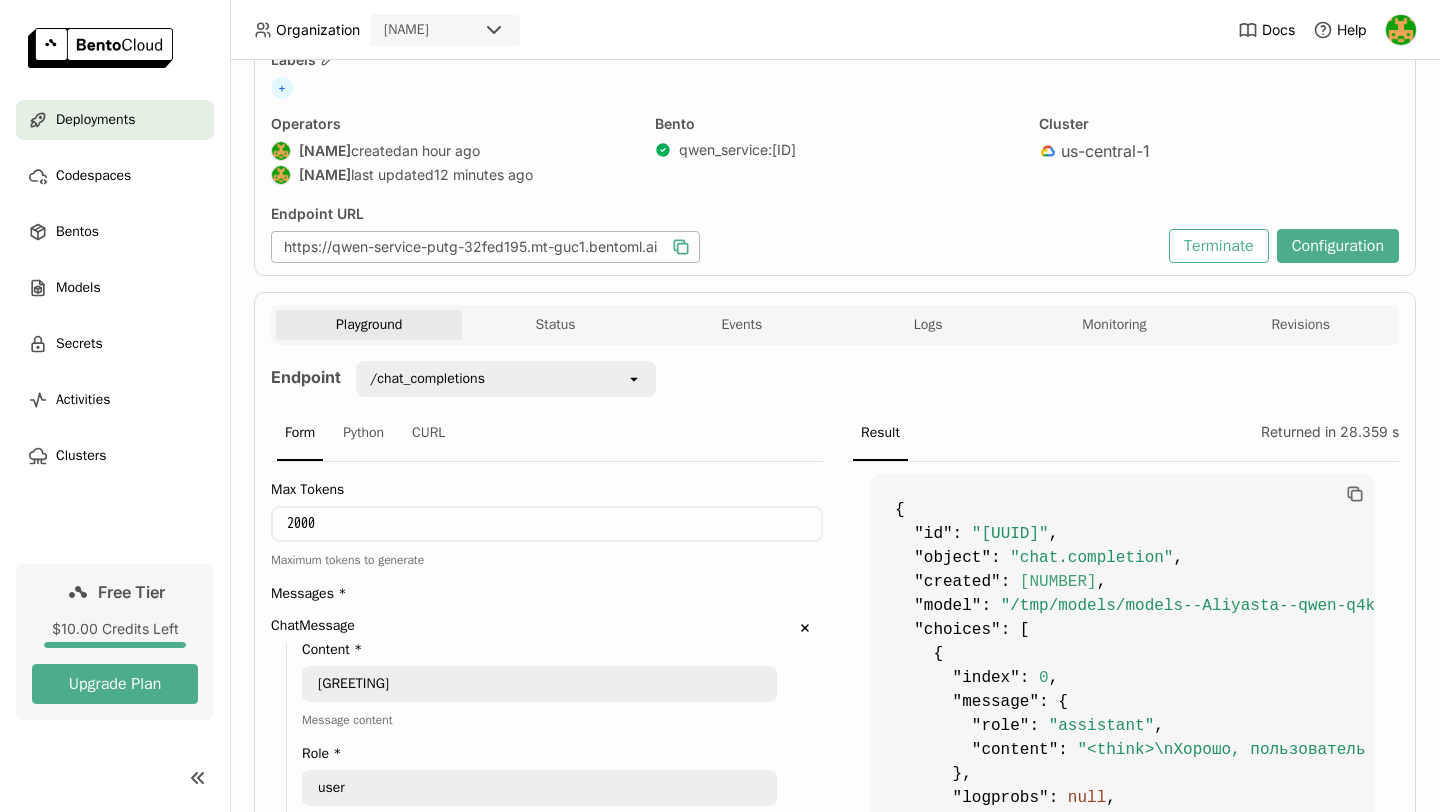 scroll, scrollTop: 885, scrollLeft: 0, axis: vertical 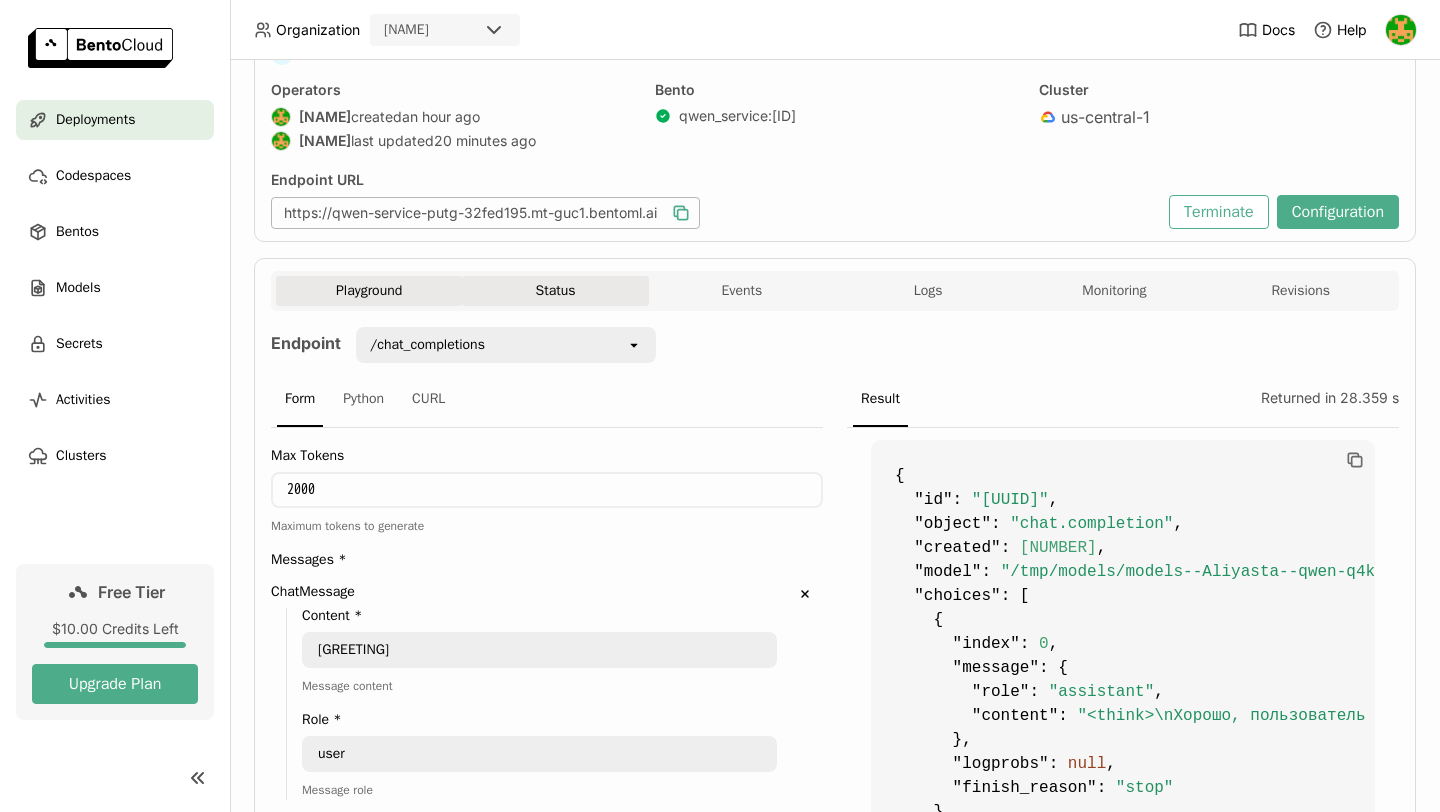 click on "Status" at bounding box center [555, 291] 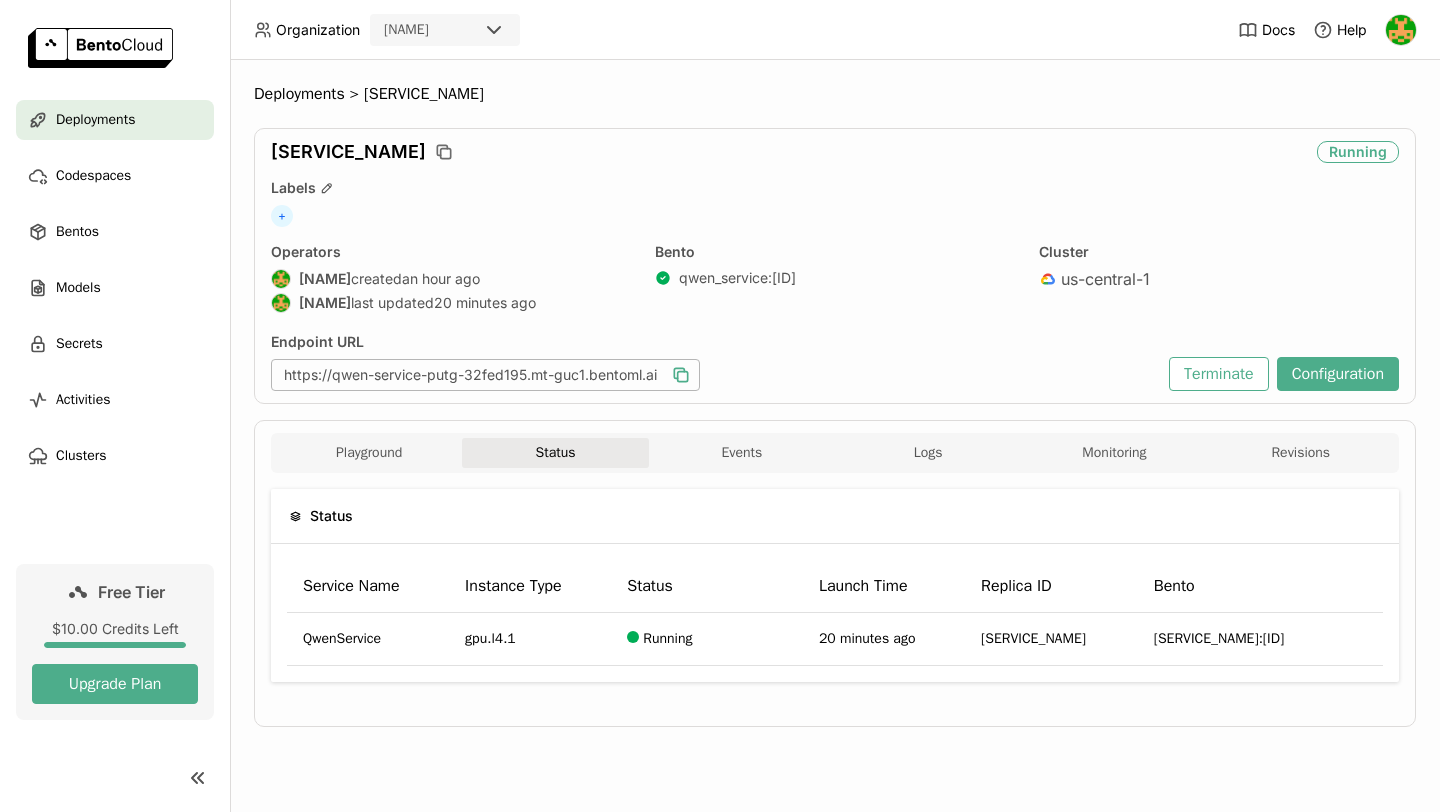 scroll, scrollTop: 0, scrollLeft: 0, axis: both 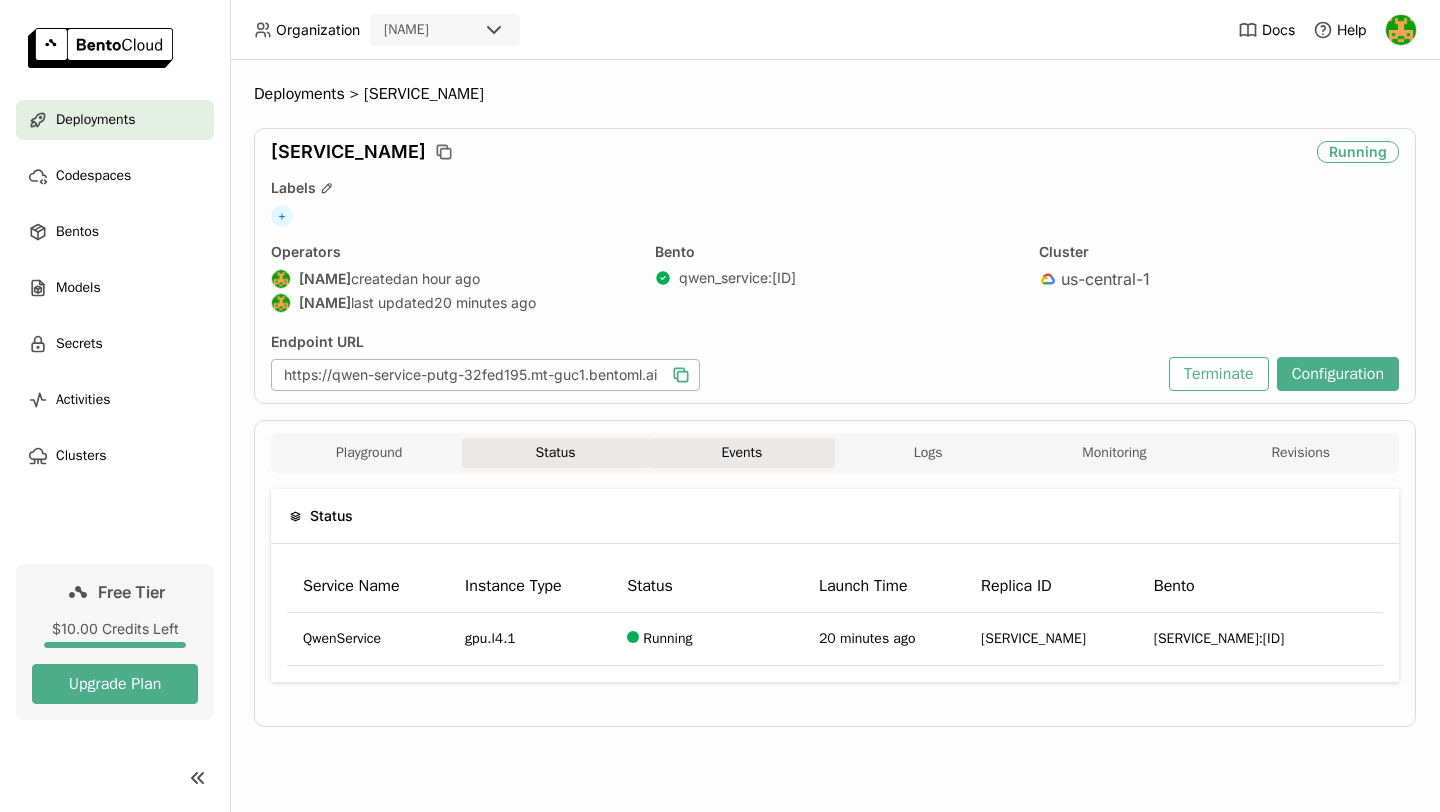 click on "Events" at bounding box center [742, 453] 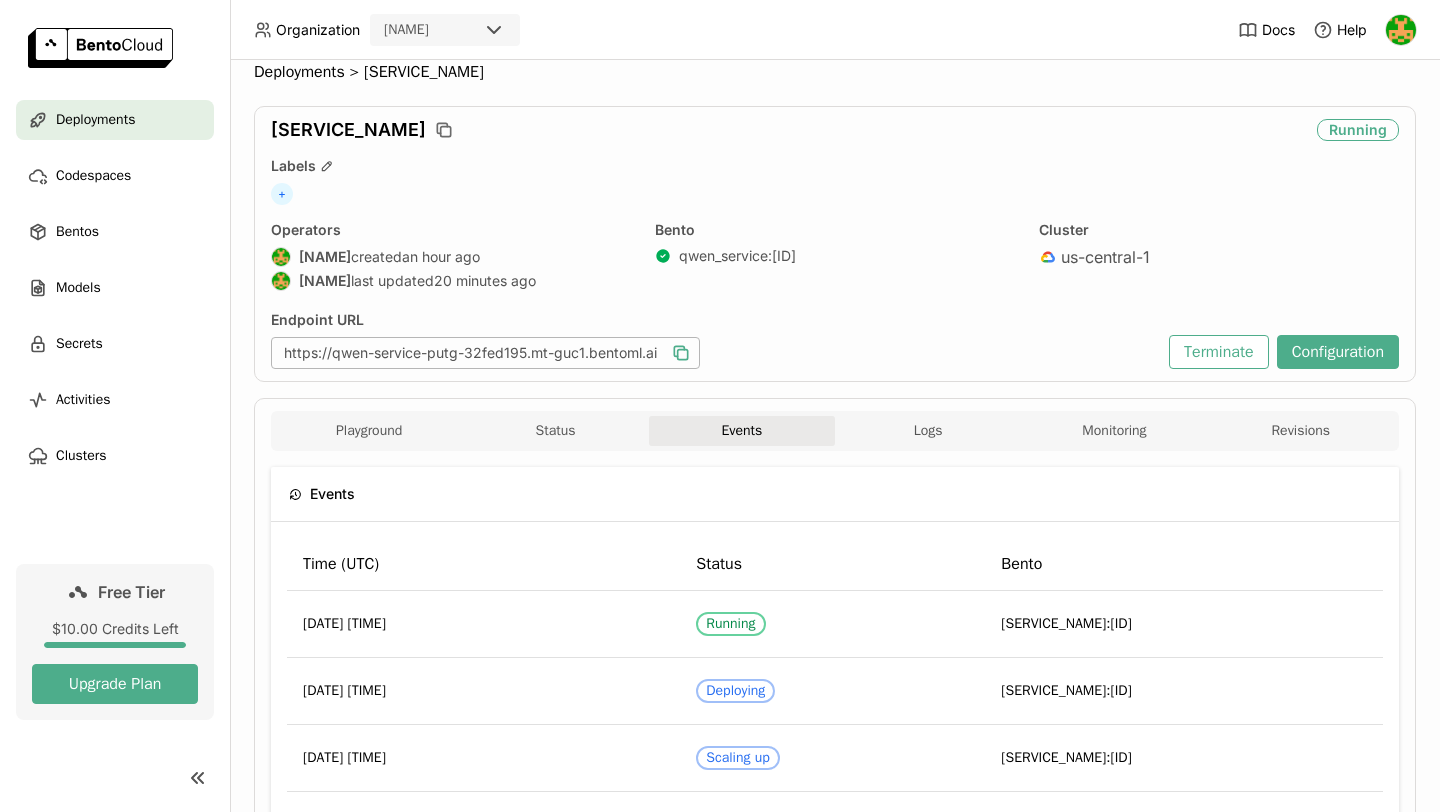 scroll, scrollTop: 24, scrollLeft: 0, axis: vertical 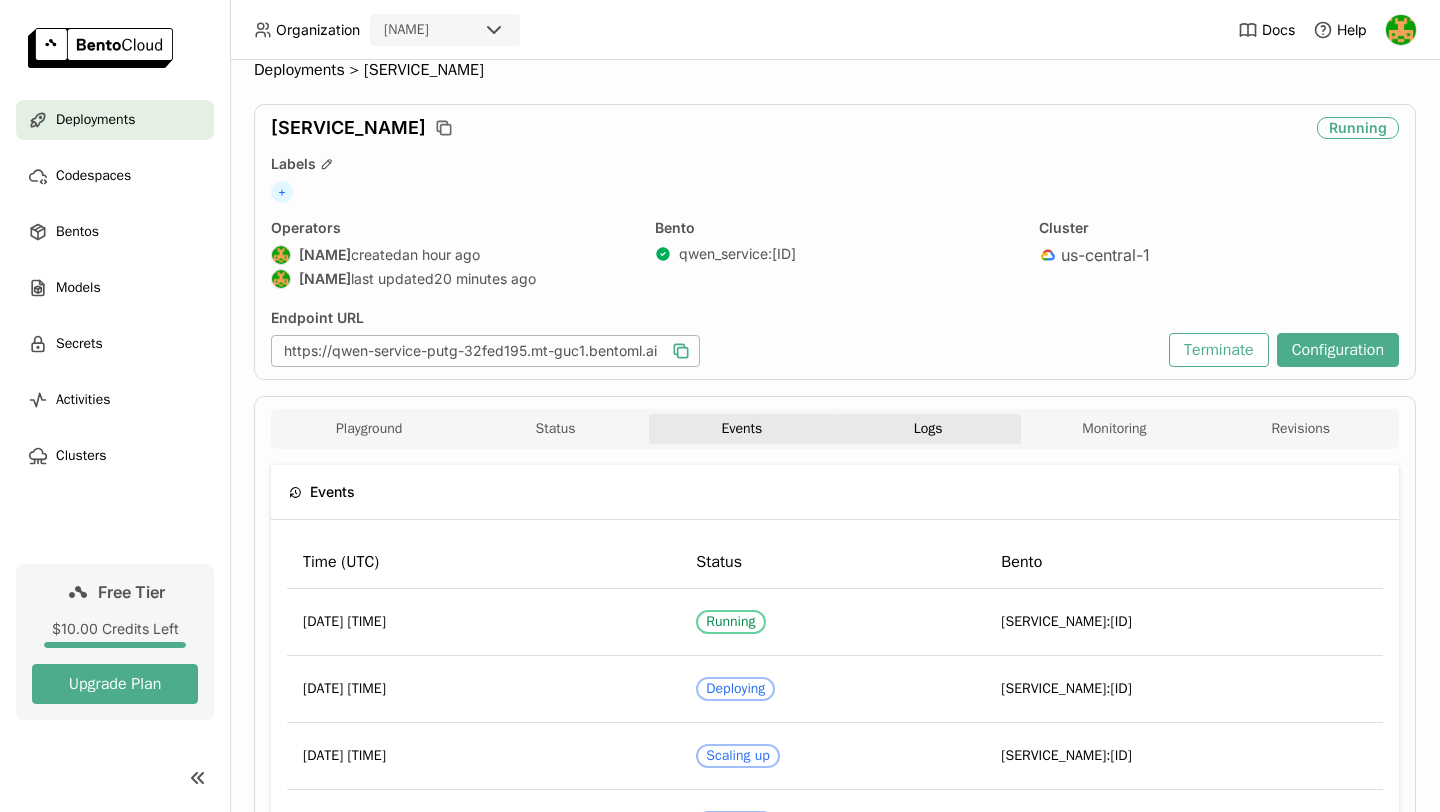 click on "Logs" at bounding box center (928, 429) 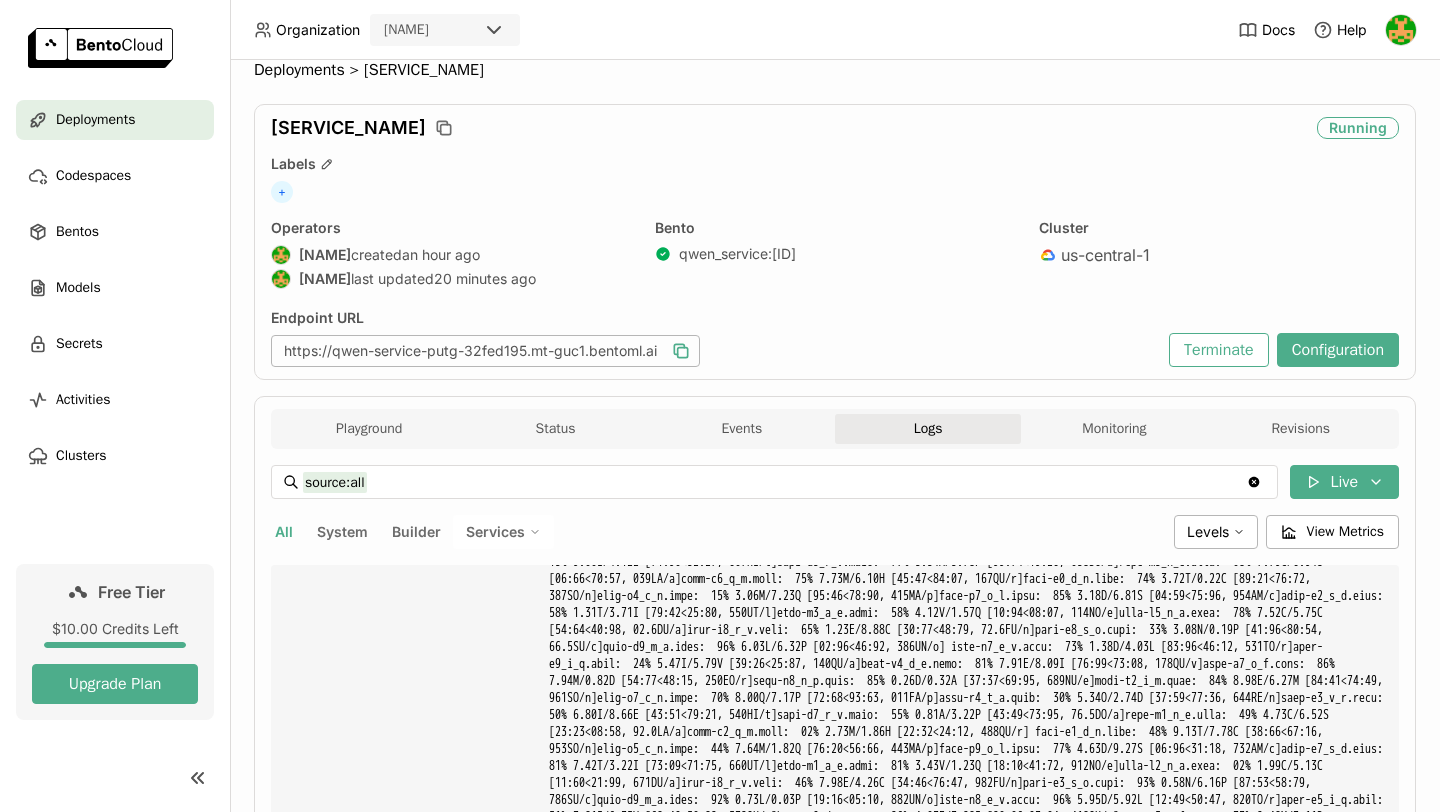 scroll, scrollTop: 34137, scrollLeft: 0, axis: vertical 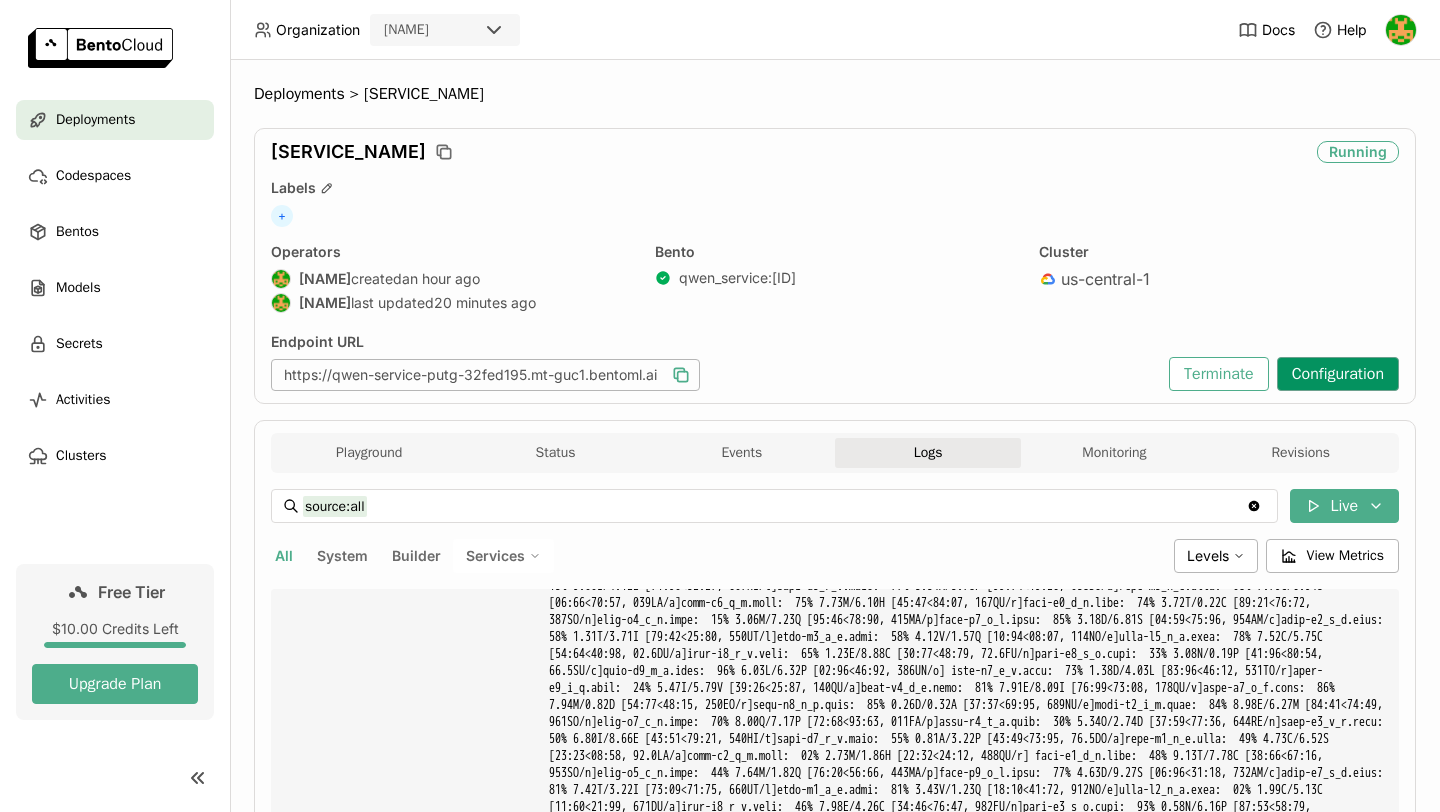 click on "Configuration" at bounding box center (1338, 374) 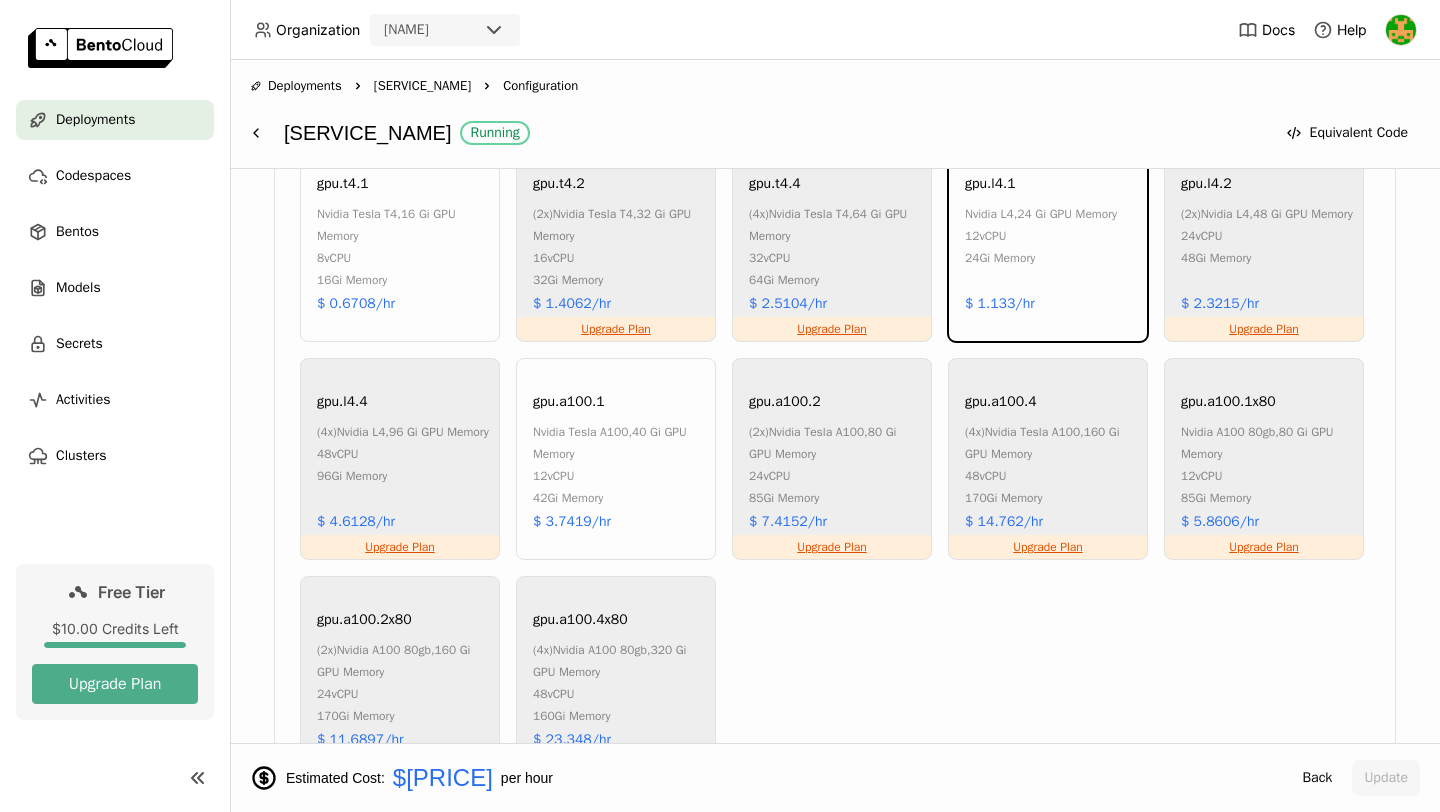 scroll, scrollTop: 1033, scrollLeft: 0, axis: vertical 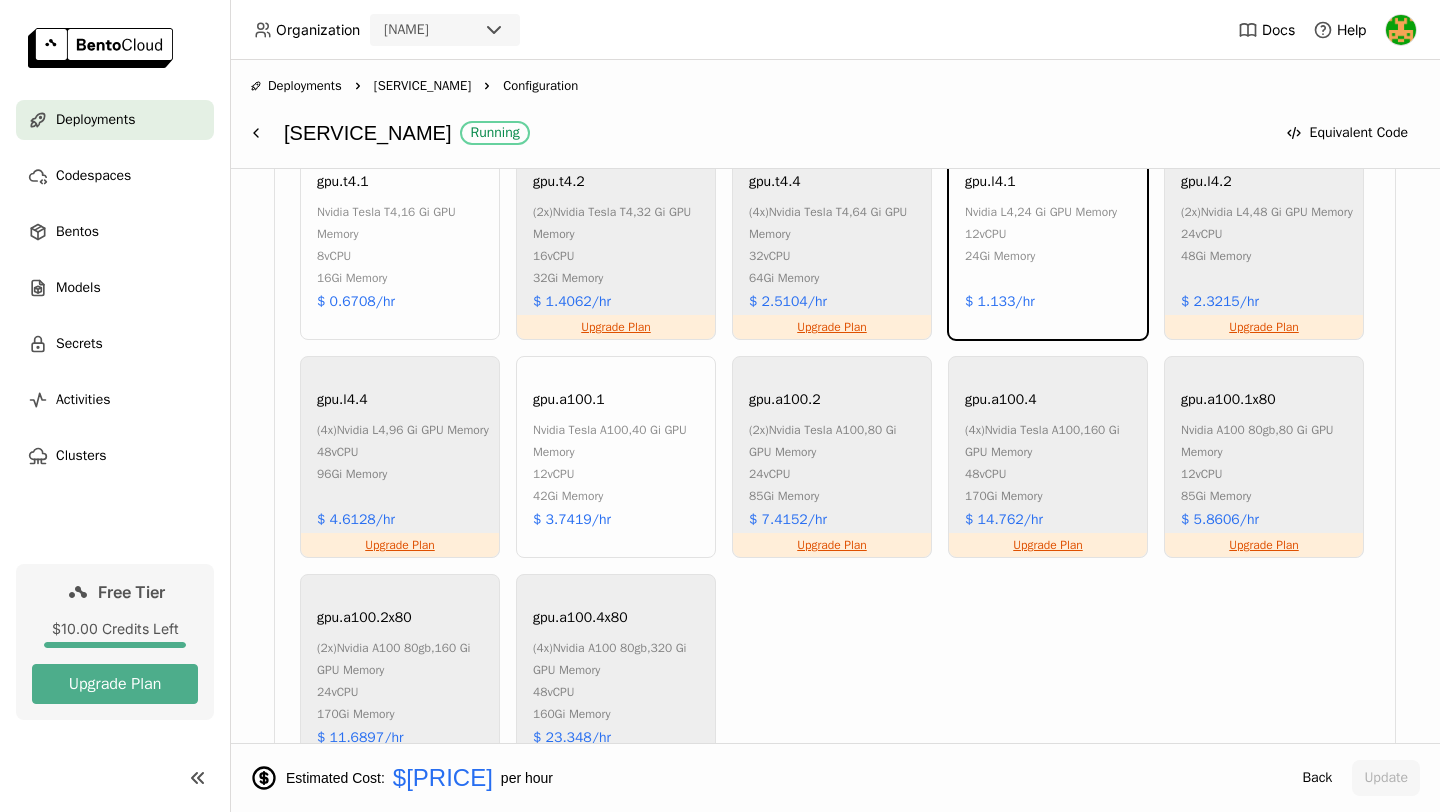 click on "42Gi   Memory" at bounding box center (619, 496) 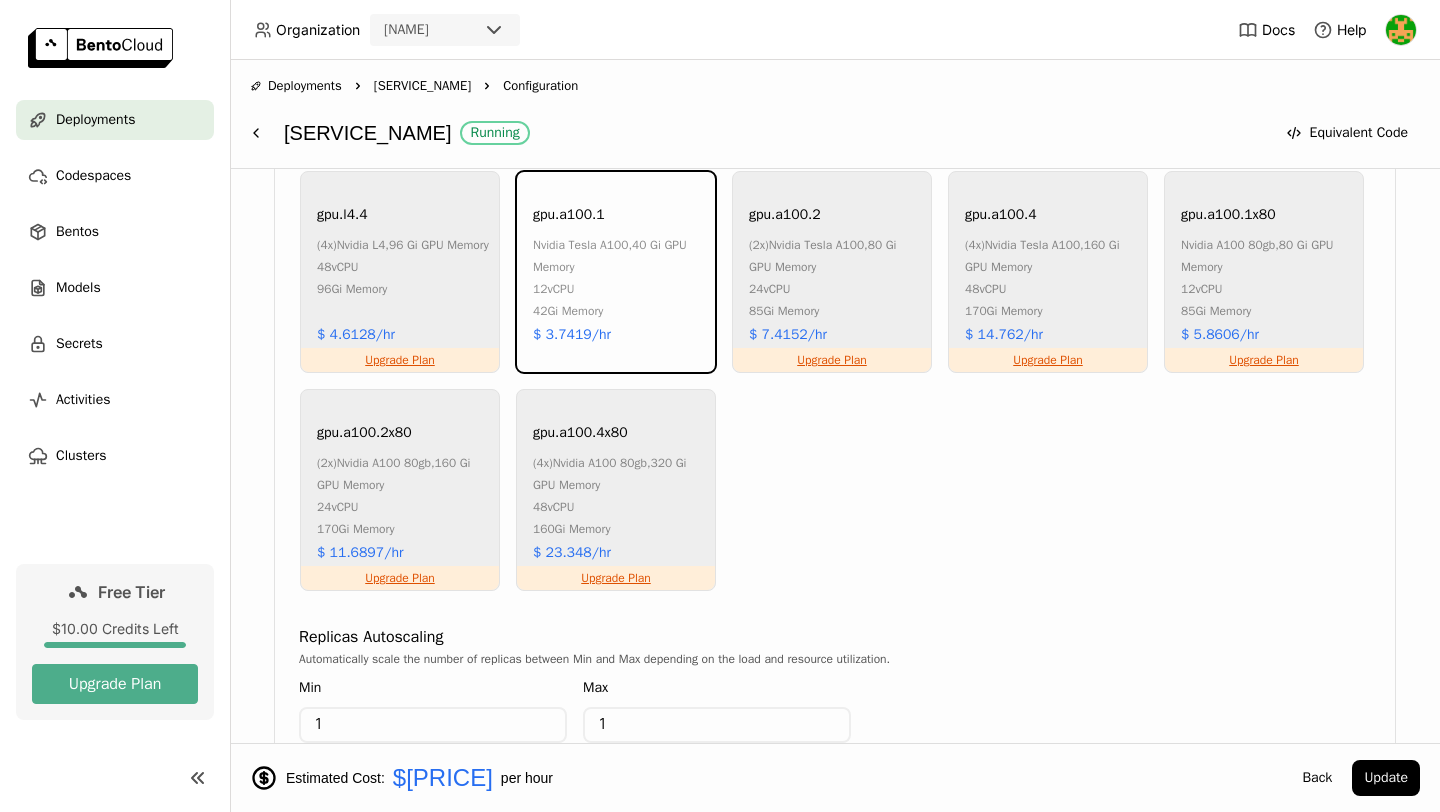 scroll, scrollTop: 1219, scrollLeft: 0, axis: vertical 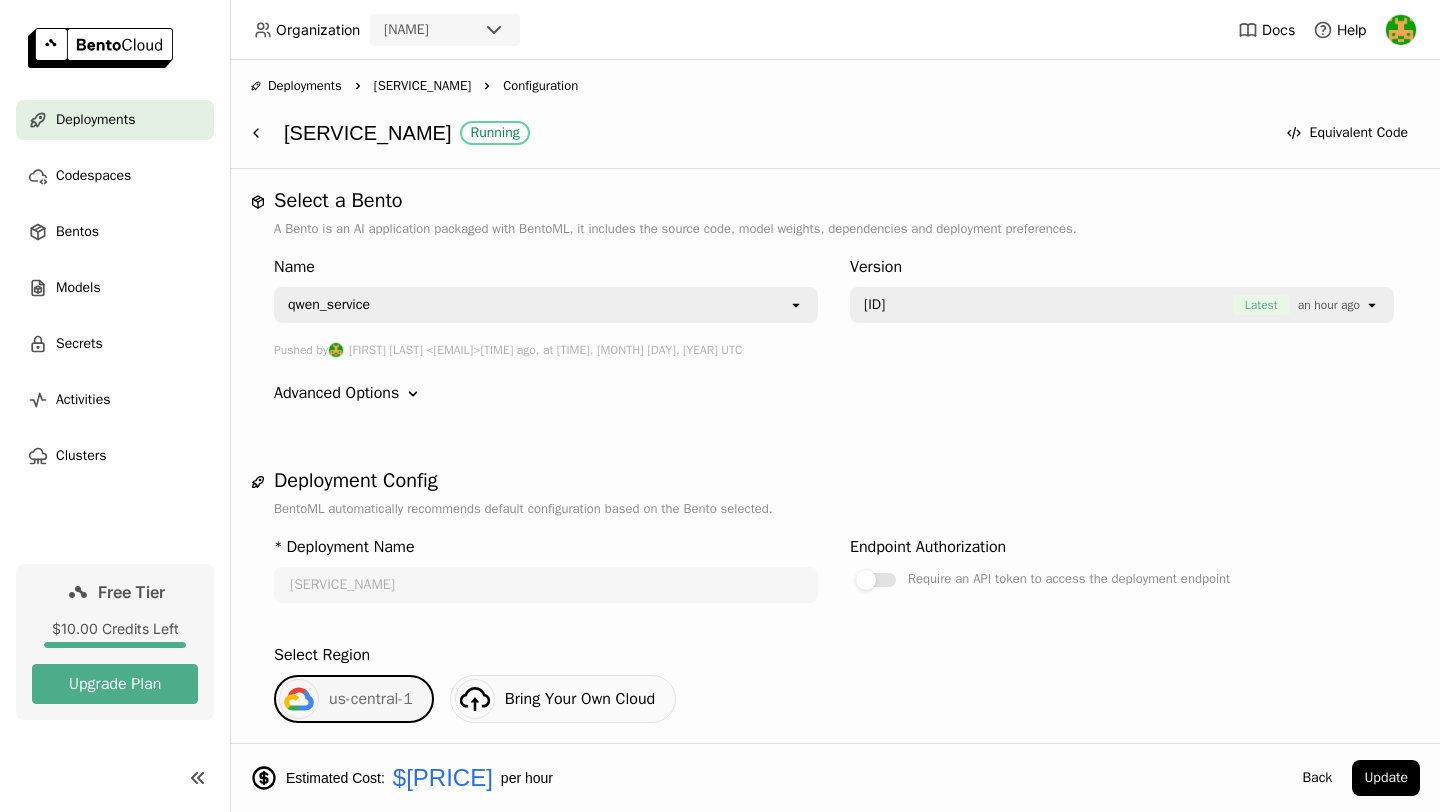 click on "Estimated Cost: $[PRICE] per hour Back Update" at bounding box center (835, 777) 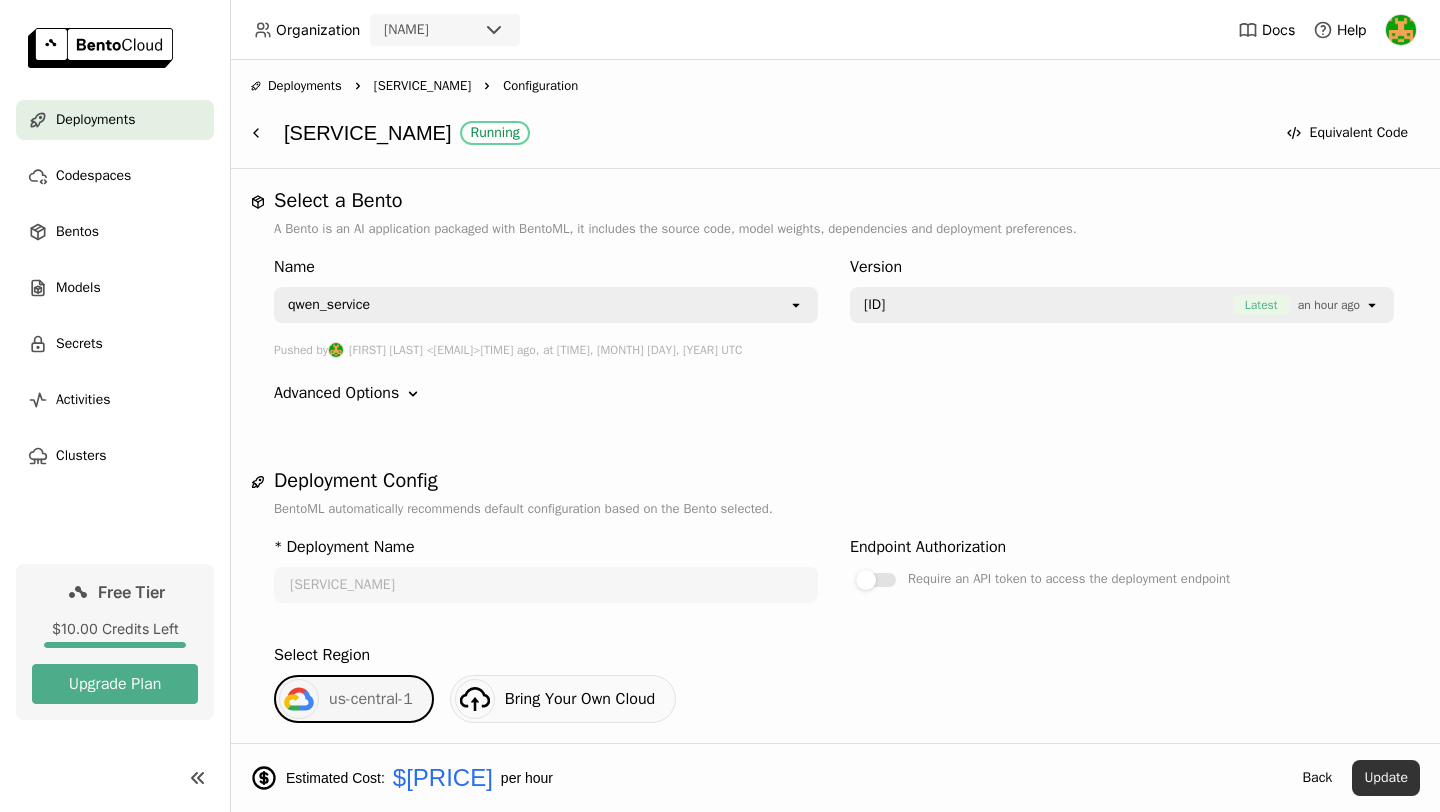 click on "Update" at bounding box center [1386, 778] 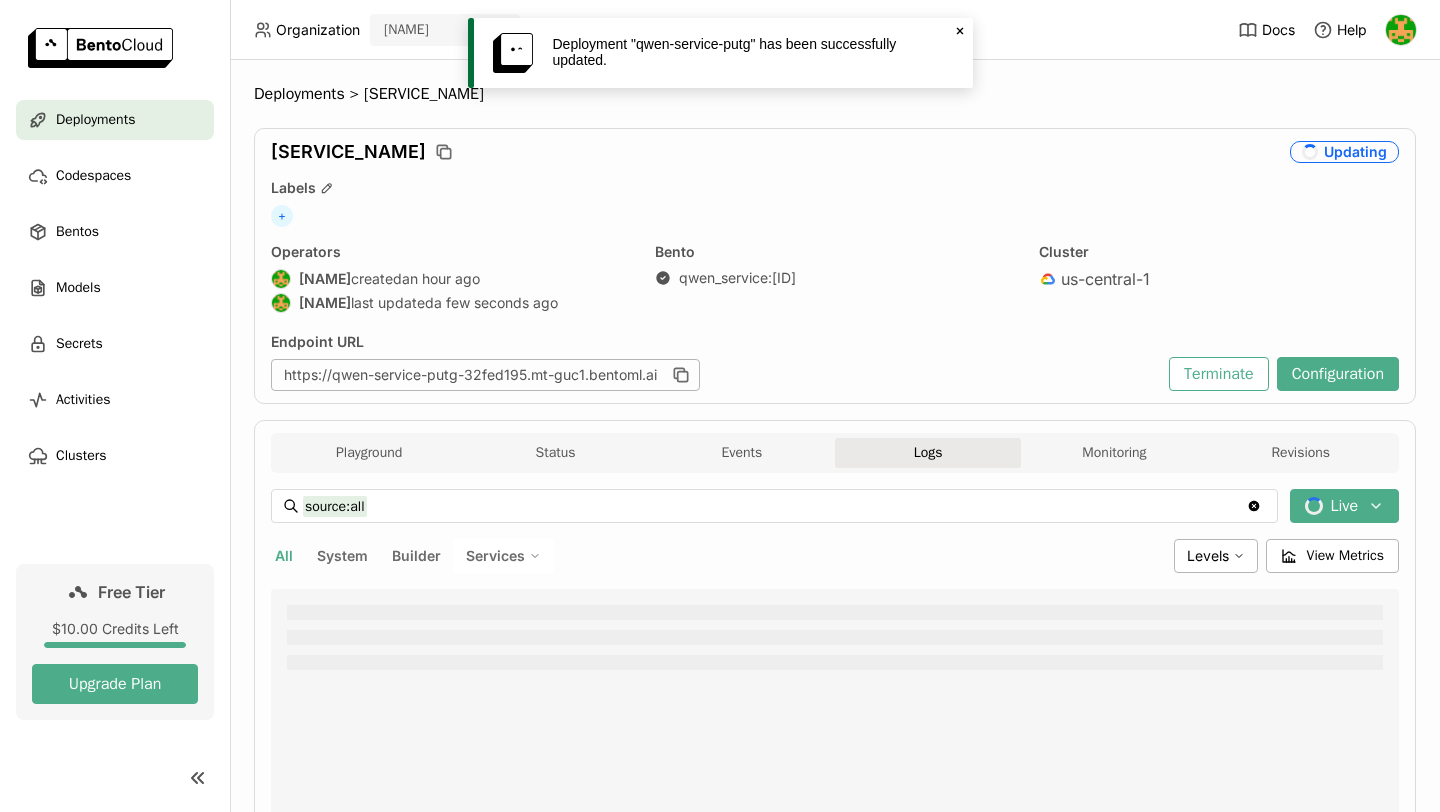 scroll, scrollTop: 0, scrollLeft: 0, axis: both 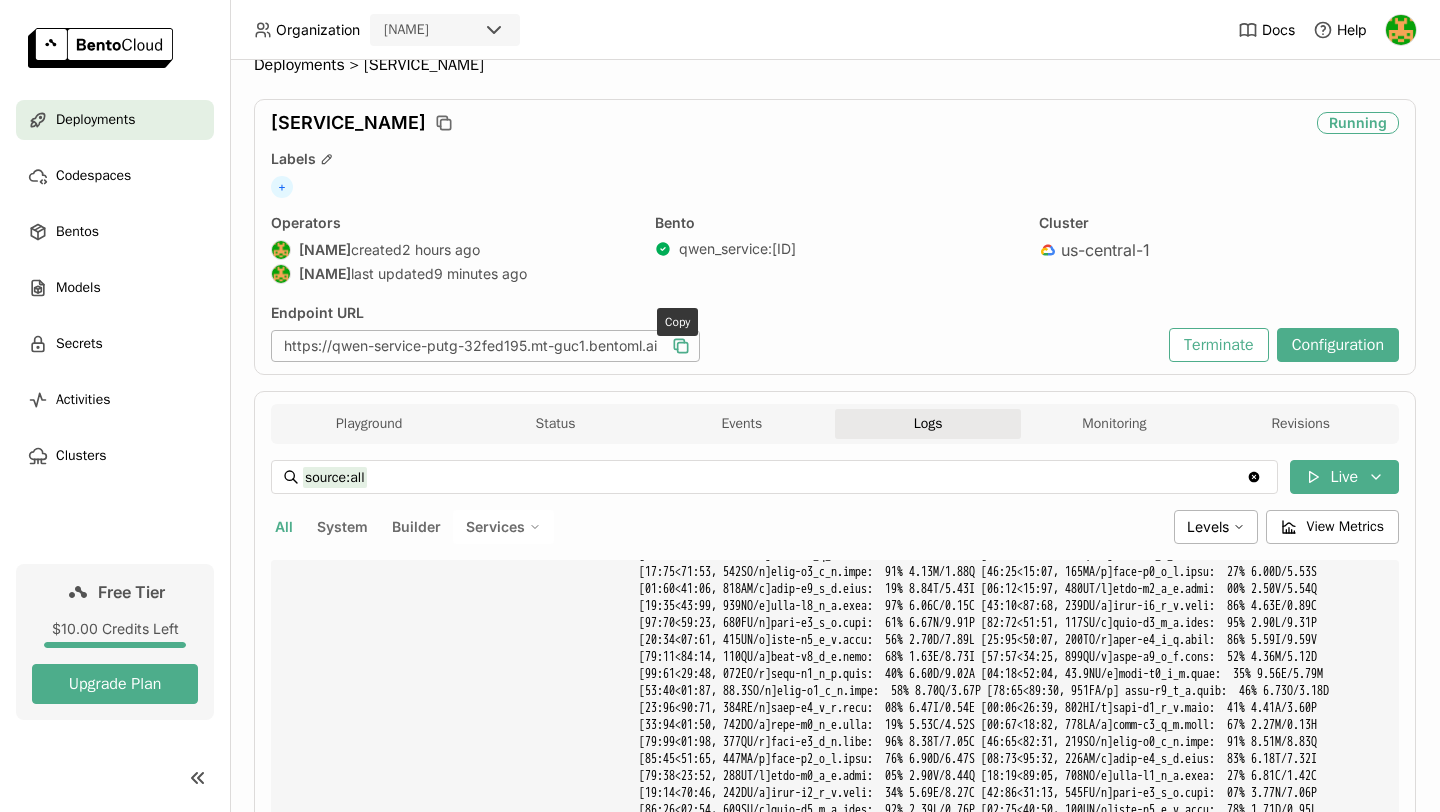 click 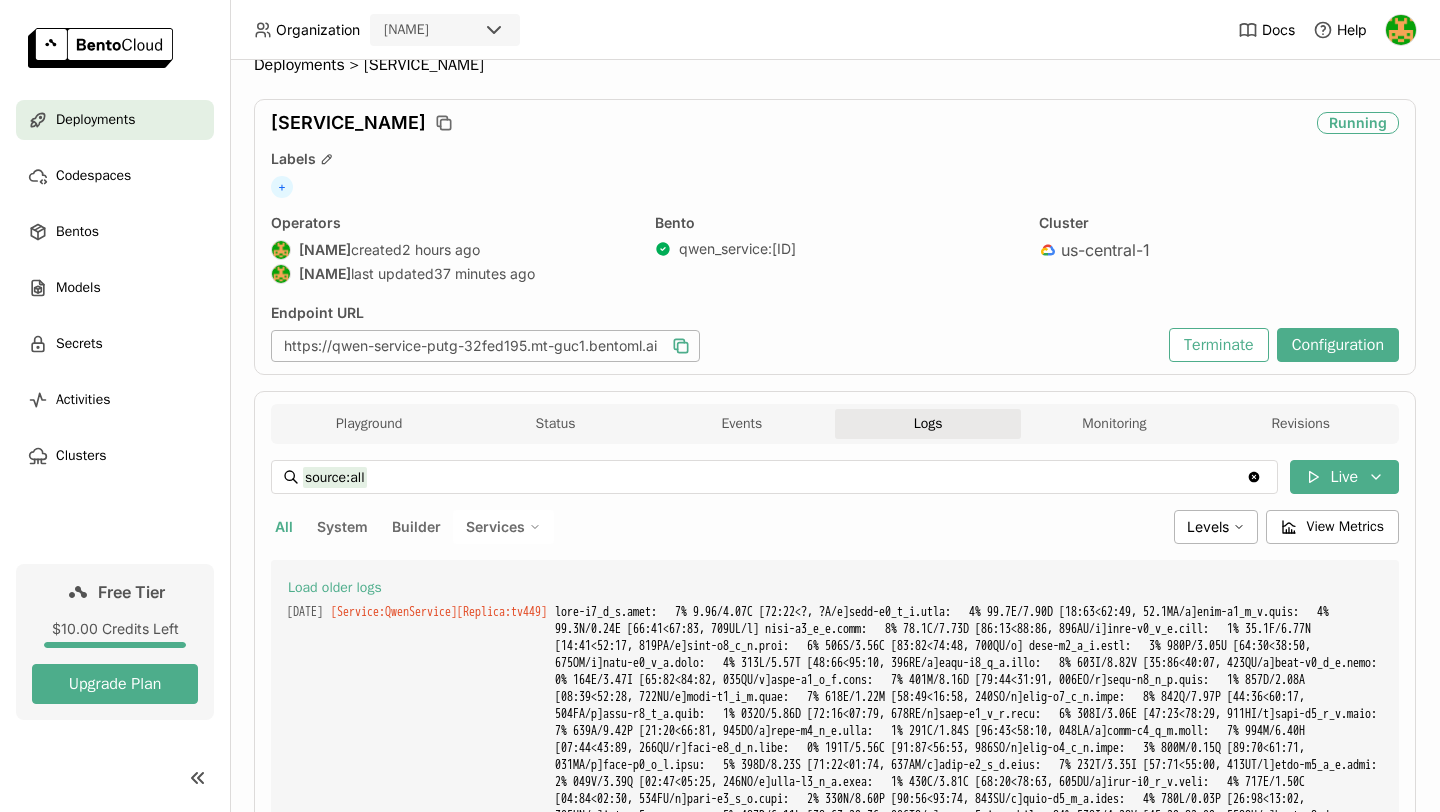 scroll, scrollTop: 33883, scrollLeft: 0, axis: vertical 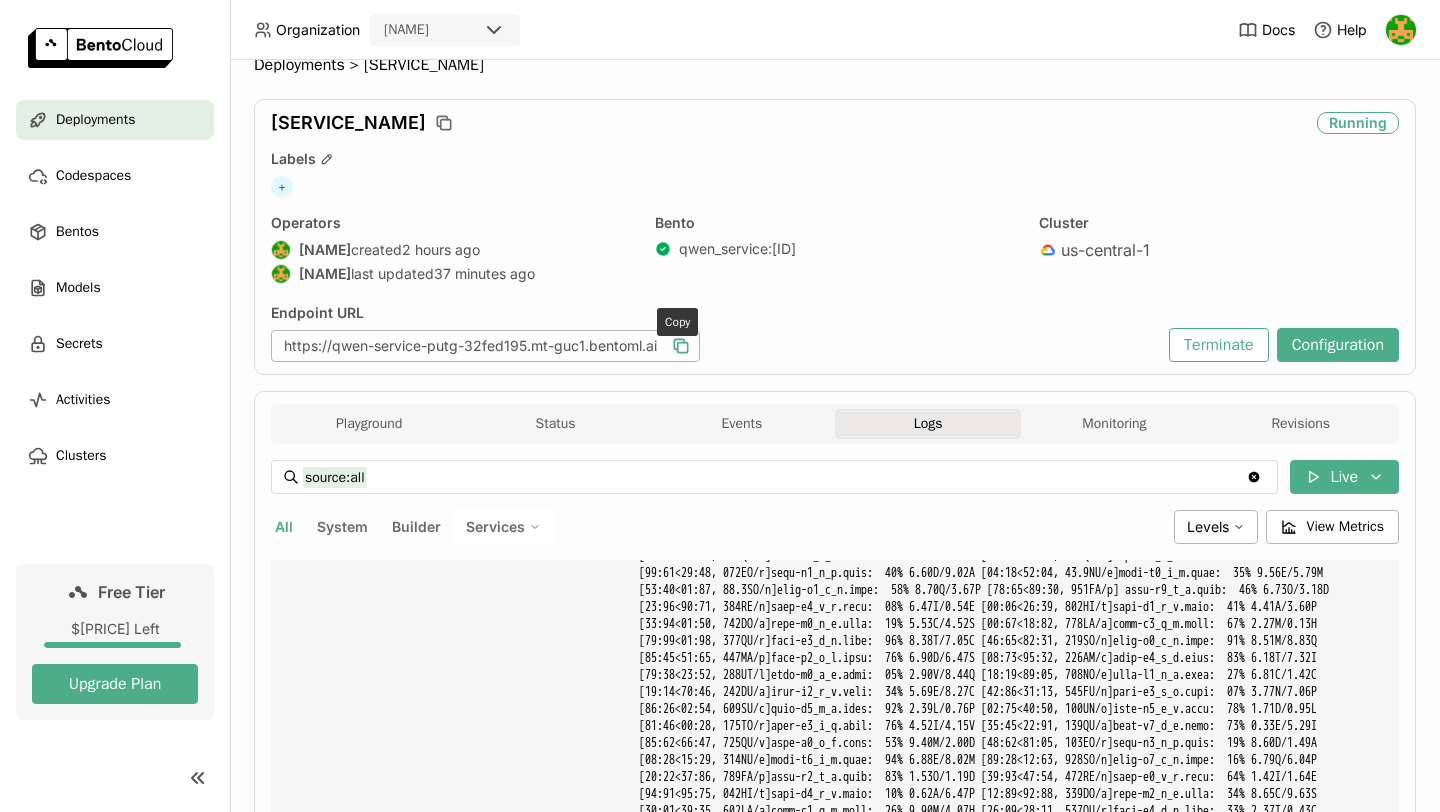 click 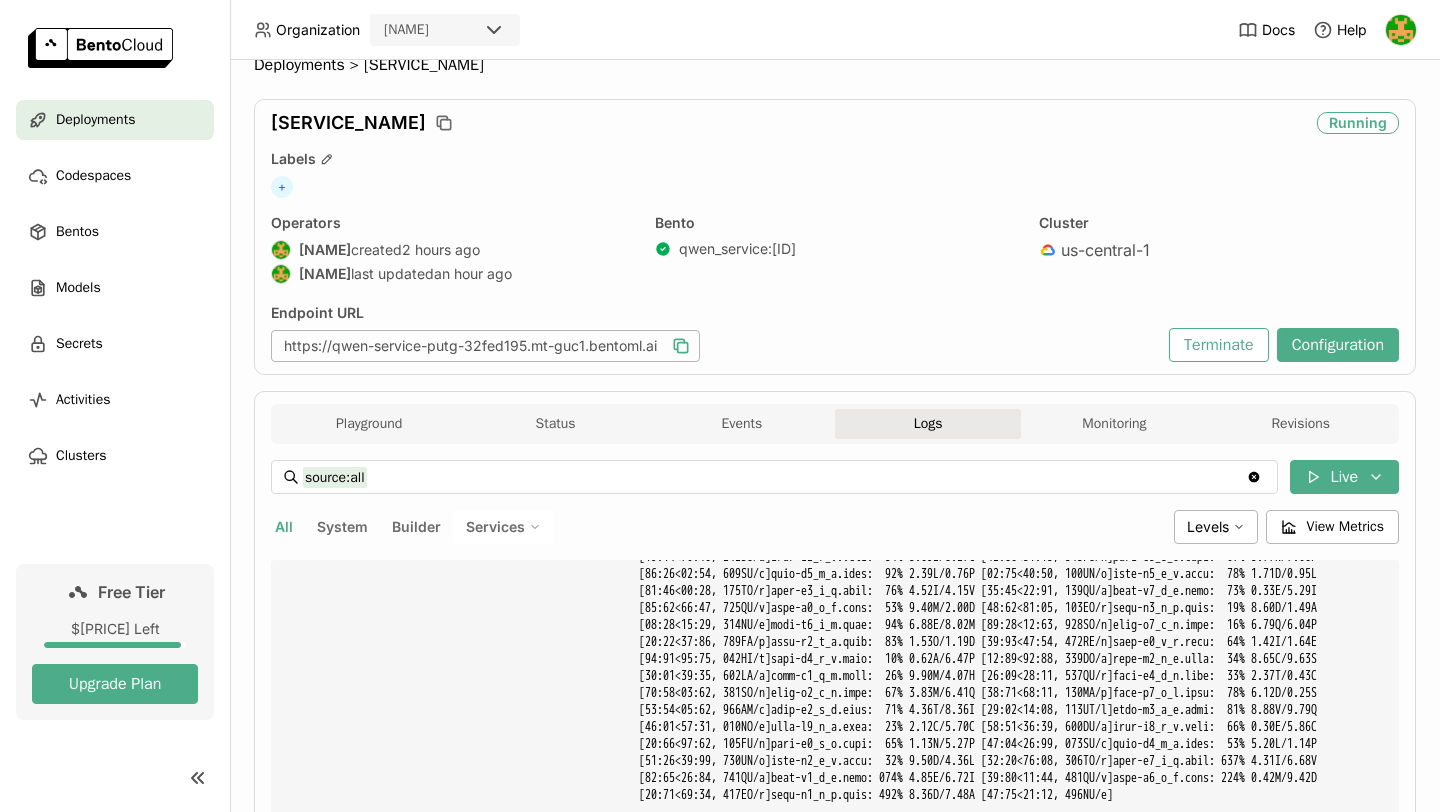 scroll, scrollTop: 34039, scrollLeft: 0, axis: vertical 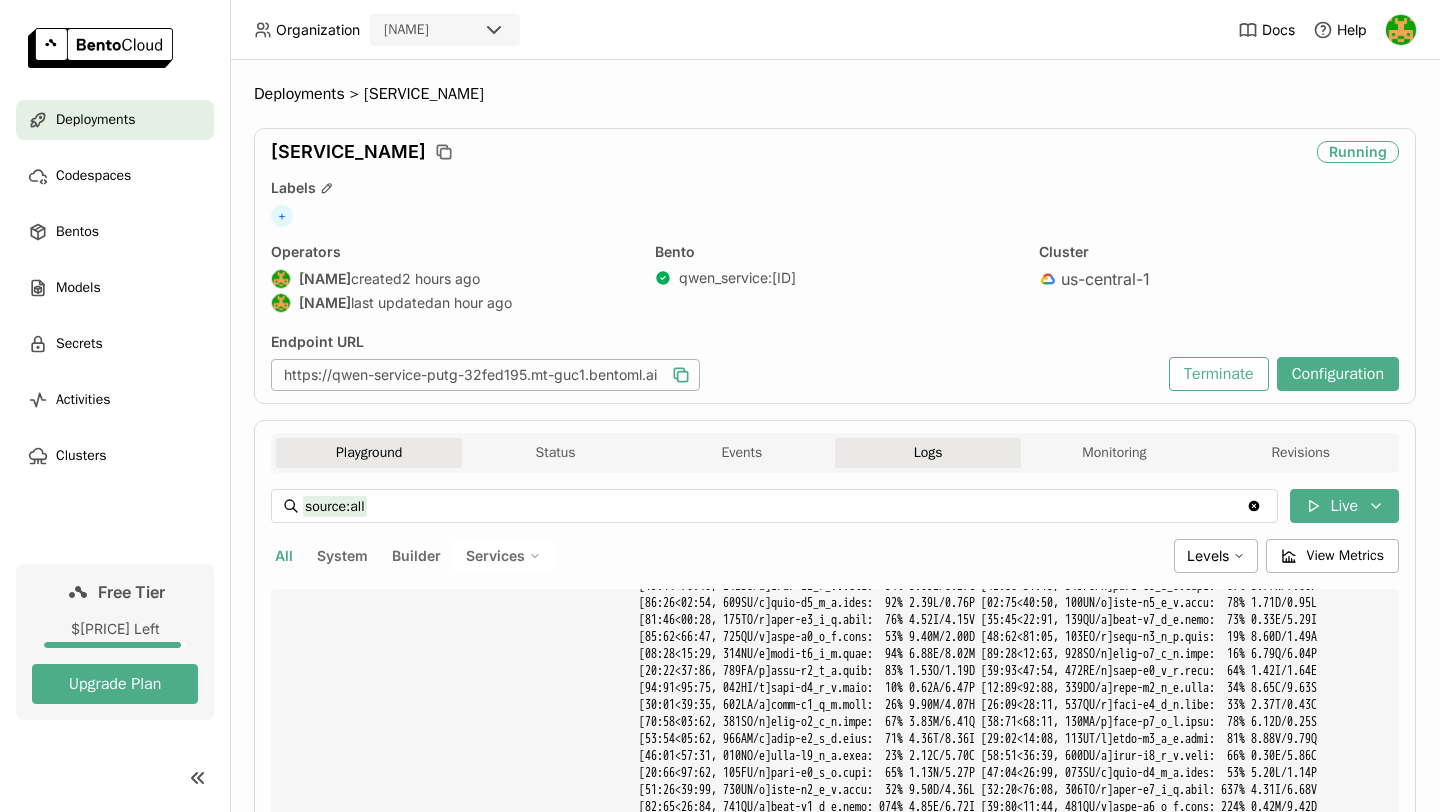 click on "Playground" at bounding box center (369, 453) 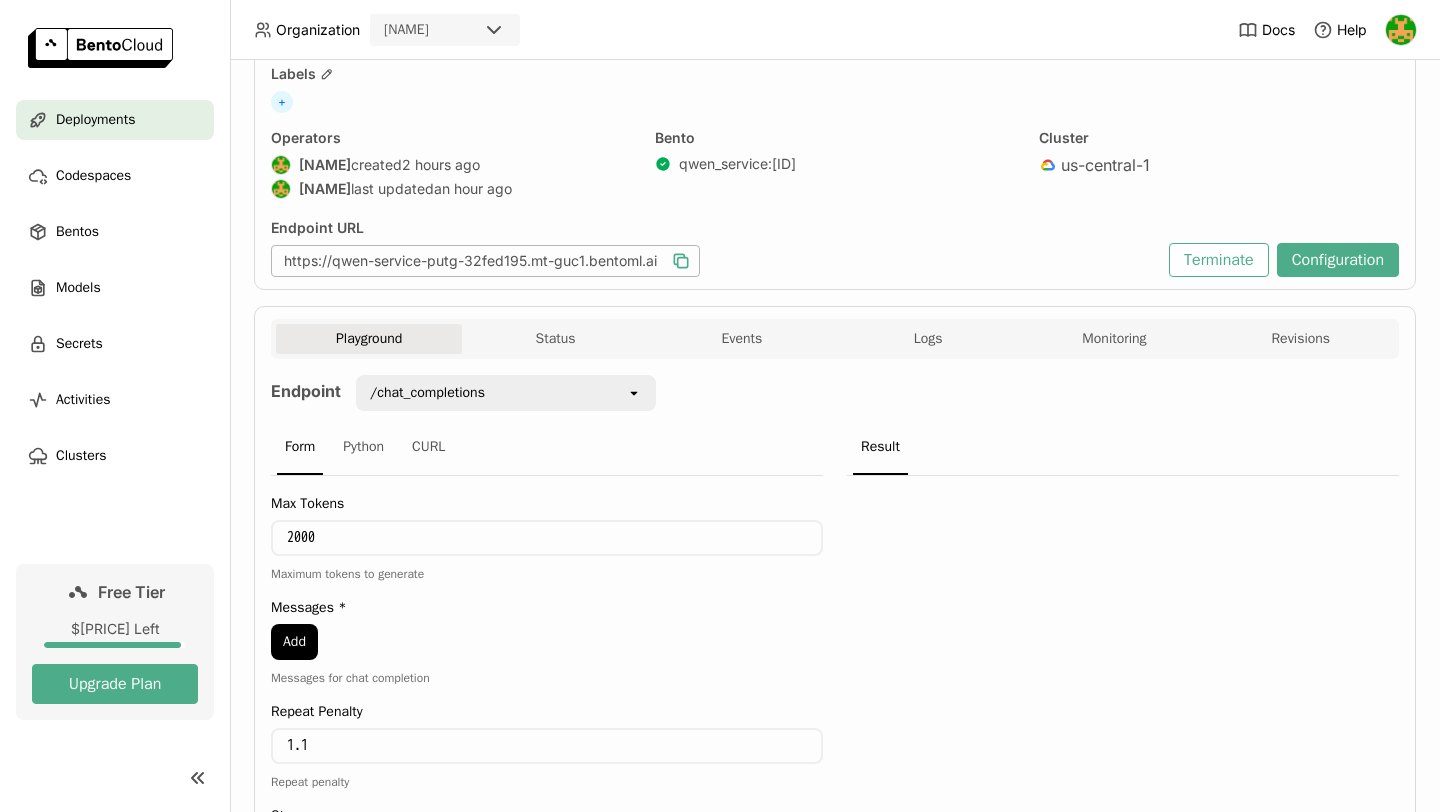 scroll, scrollTop: 162, scrollLeft: 0, axis: vertical 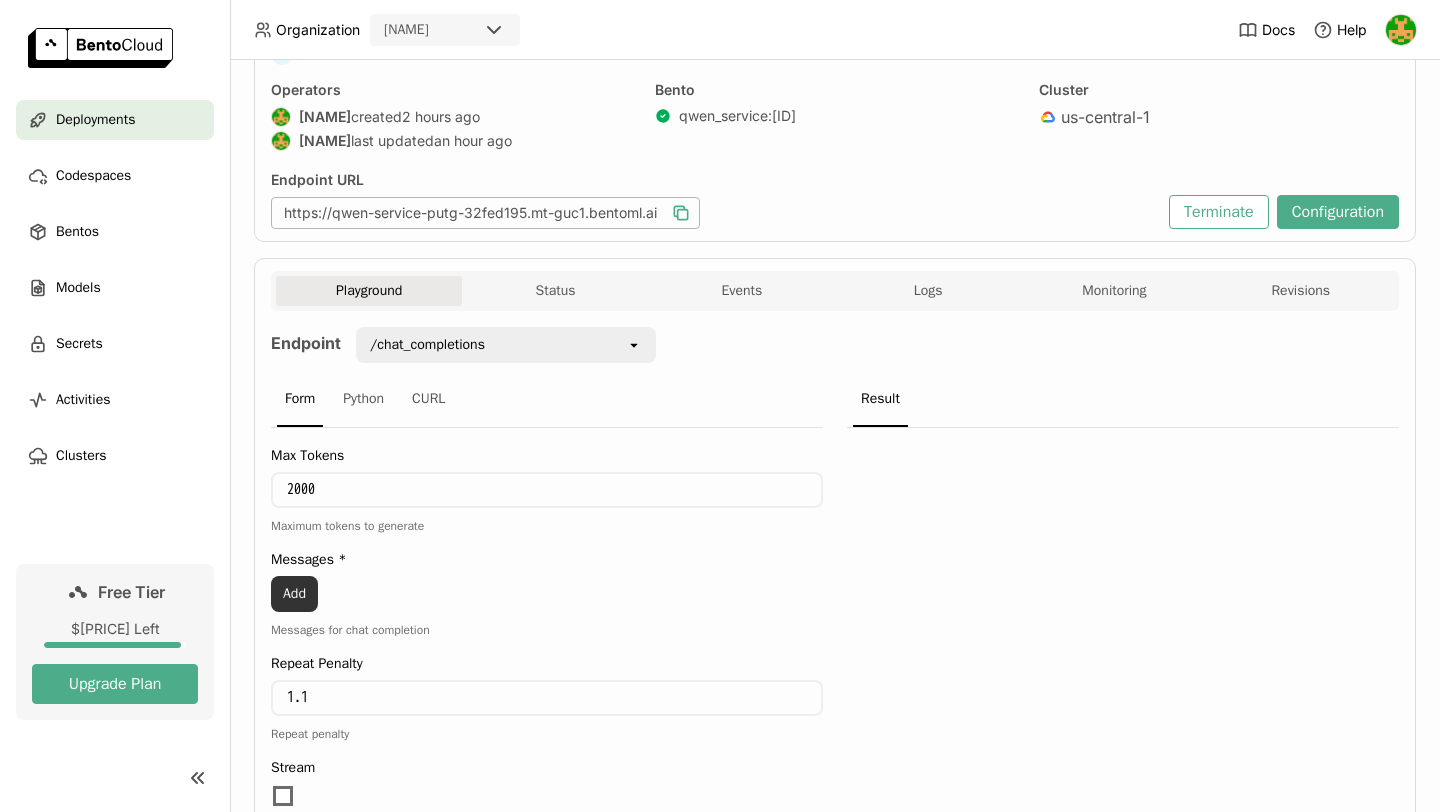 click on "Add" at bounding box center [294, 594] 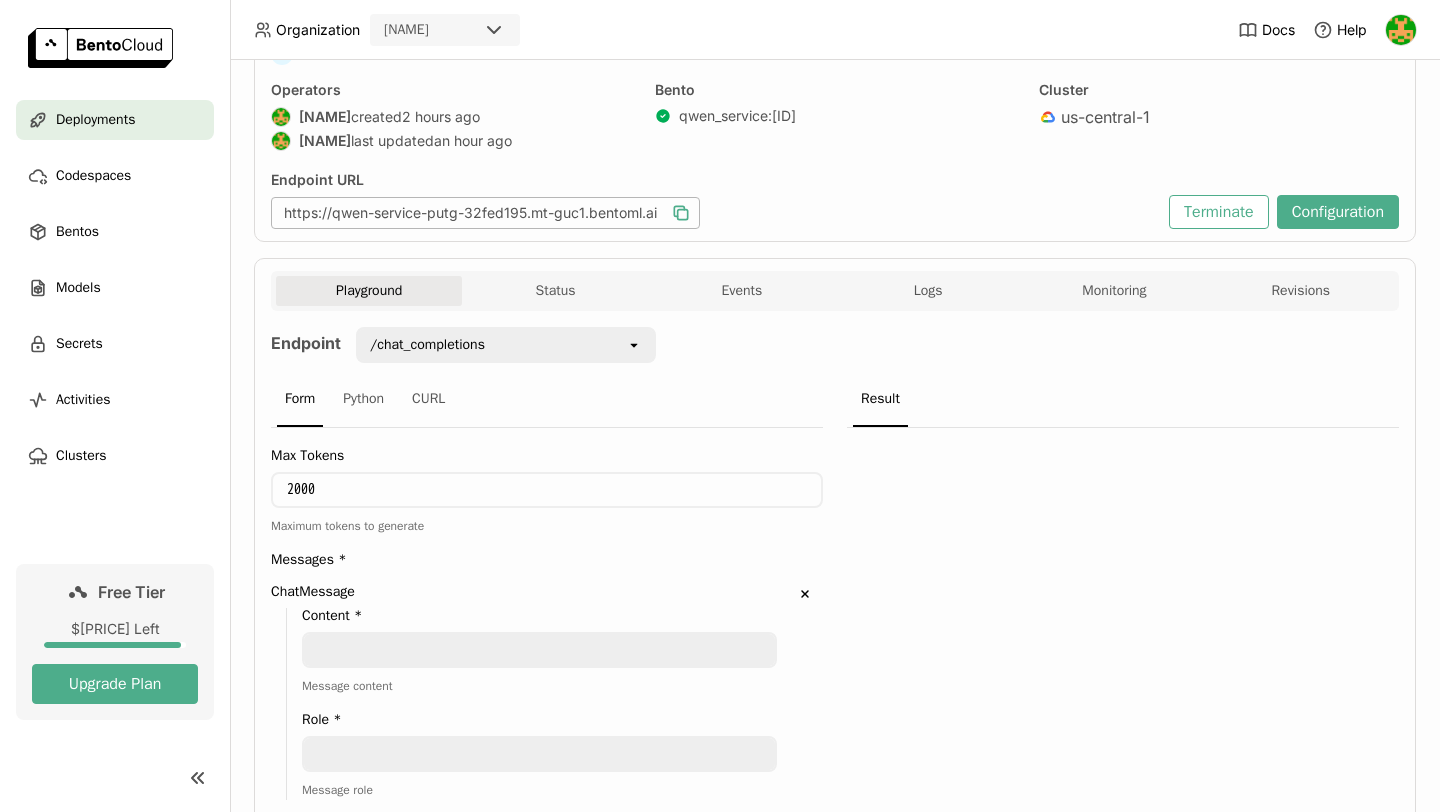 click at bounding box center (539, 650) 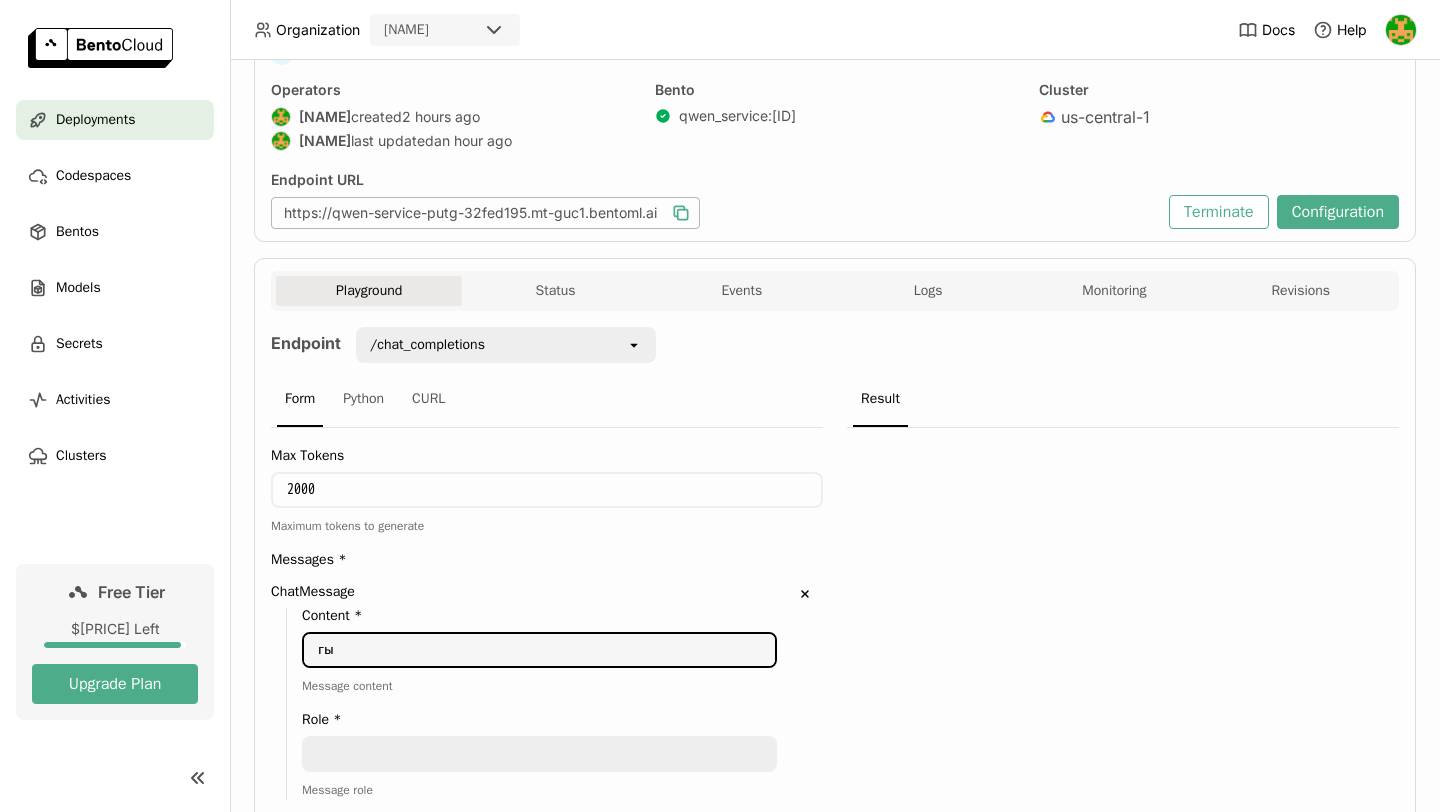 type on "г" 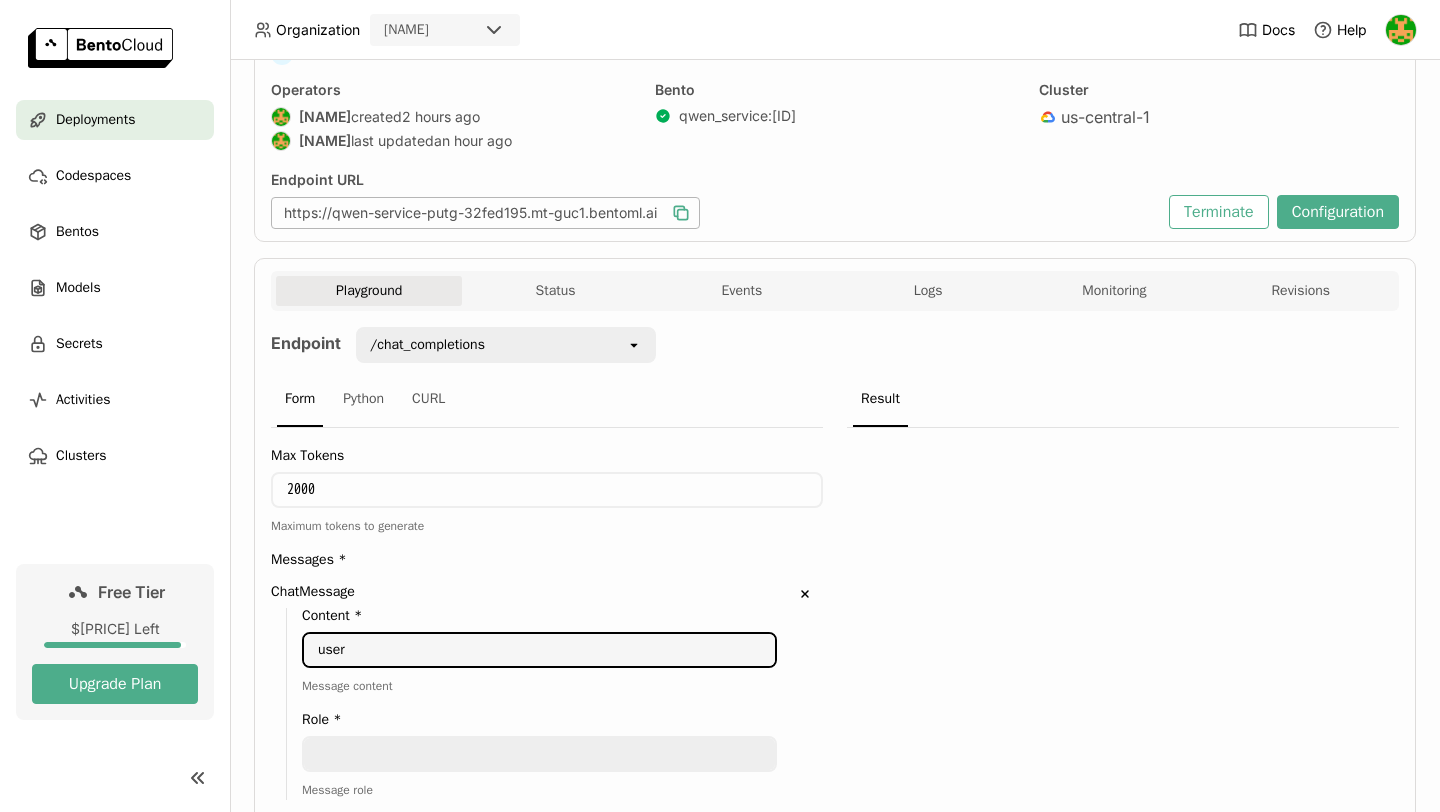 type on "р" 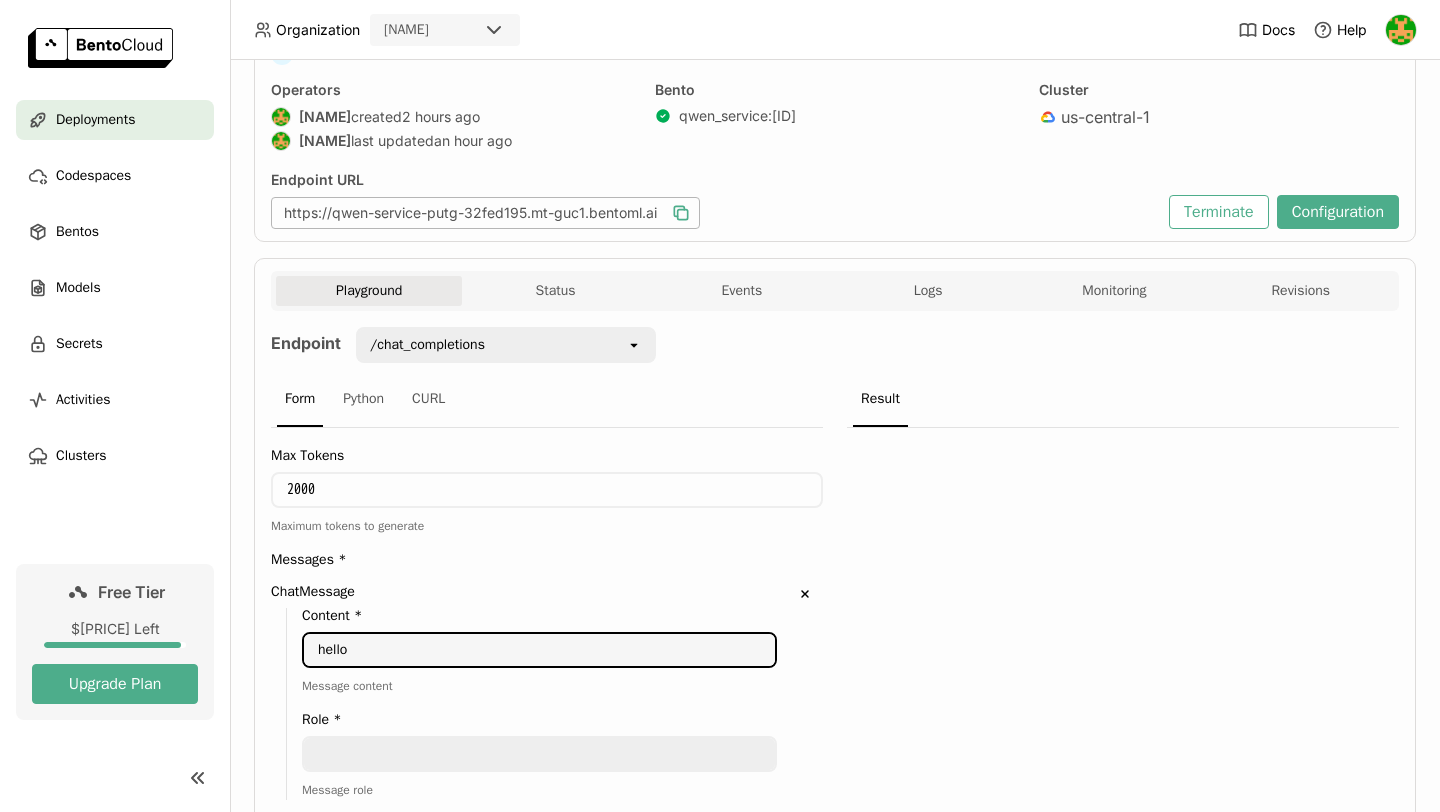 type on "hello" 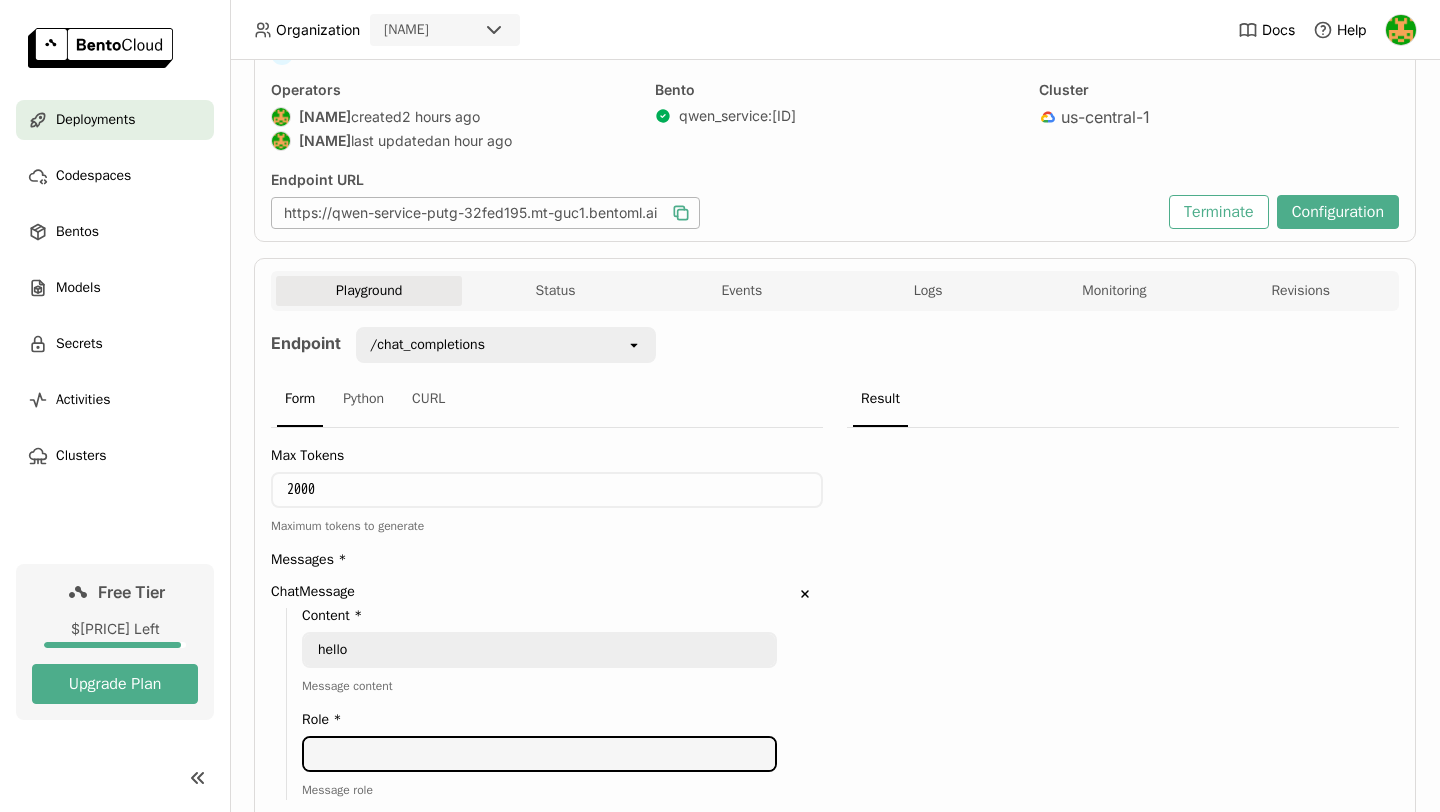 click at bounding box center [539, 754] 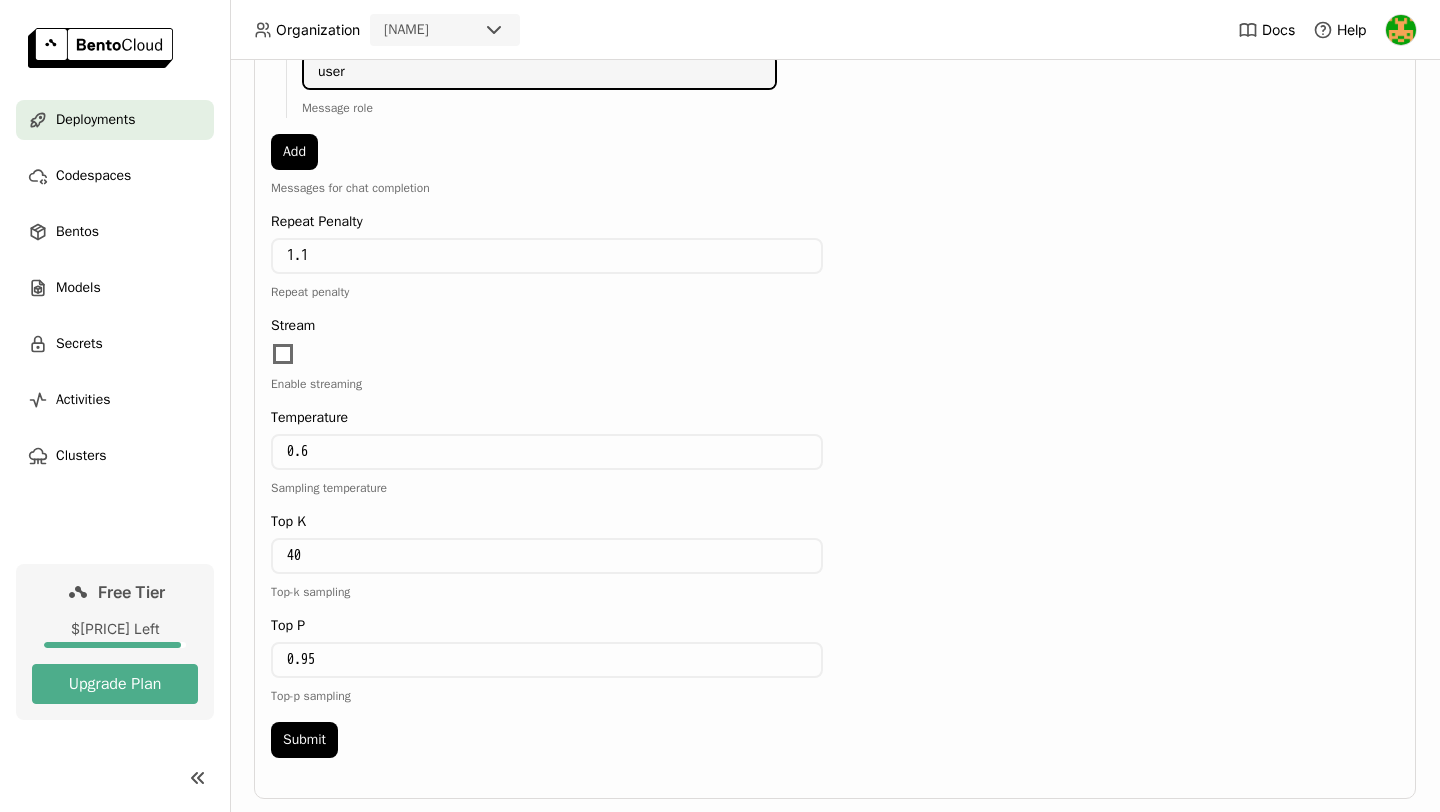 scroll, scrollTop: 885, scrollLeft: 0, axis: vertical 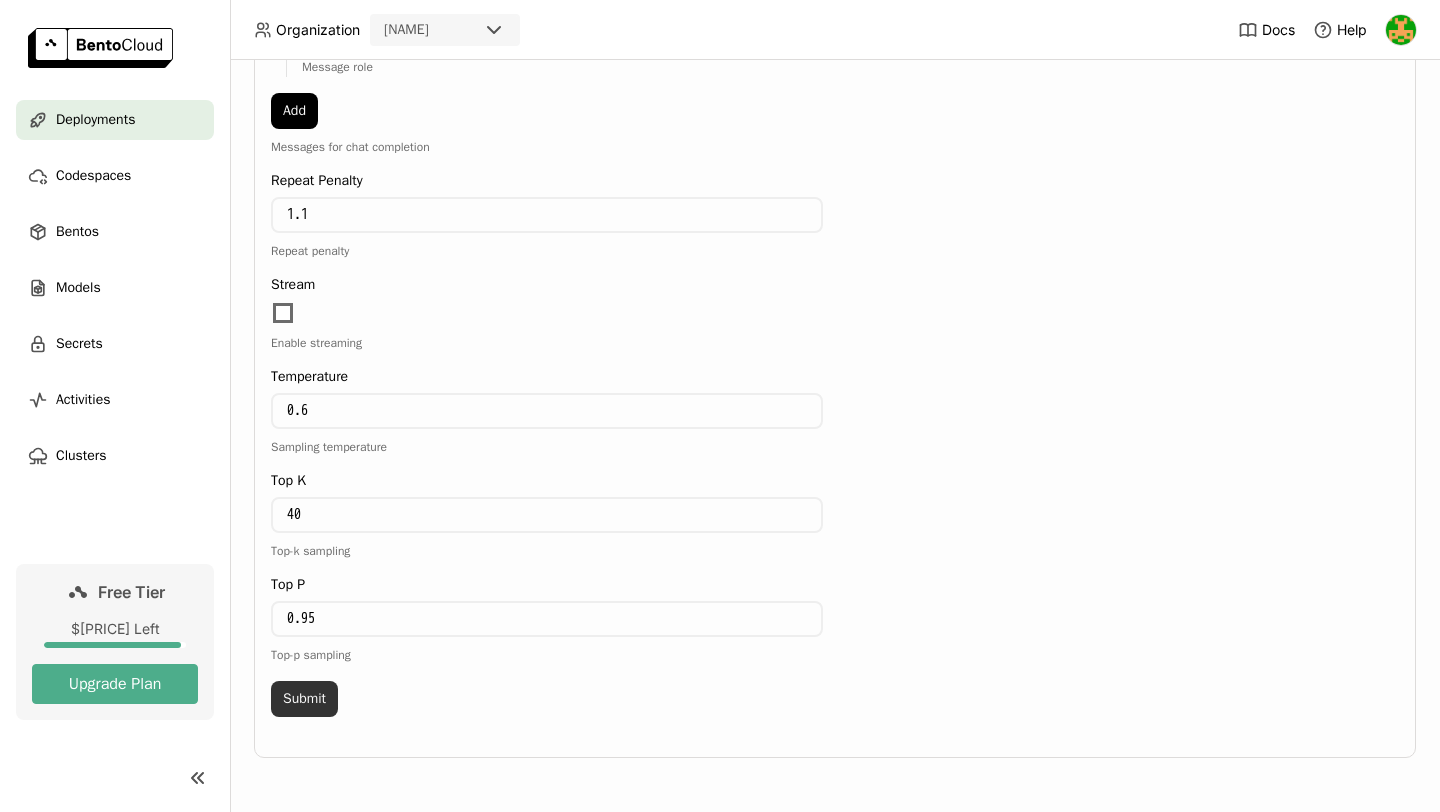 type on "user" 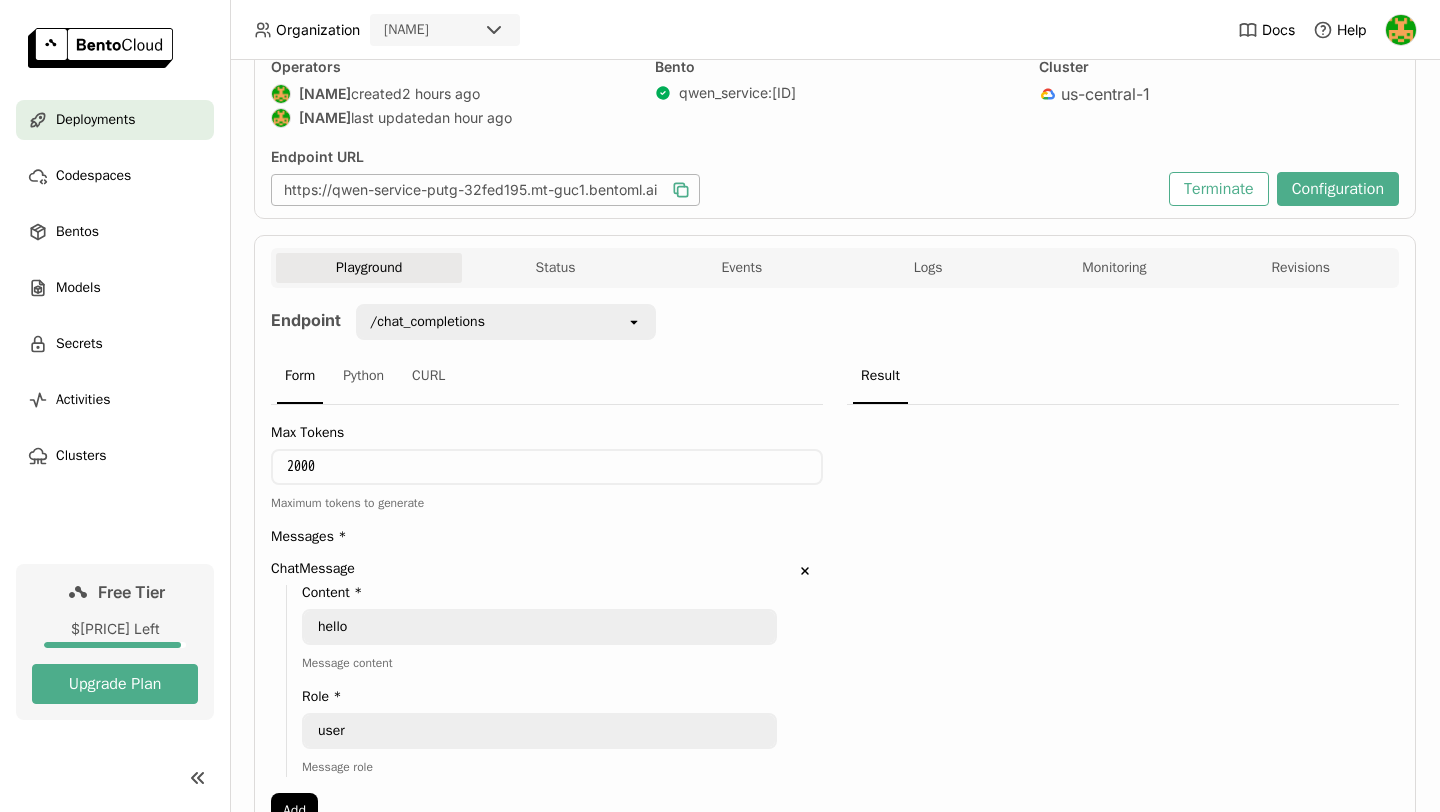 scroll, scrollTop: 193, scrollLeft: 0, axis: vertical 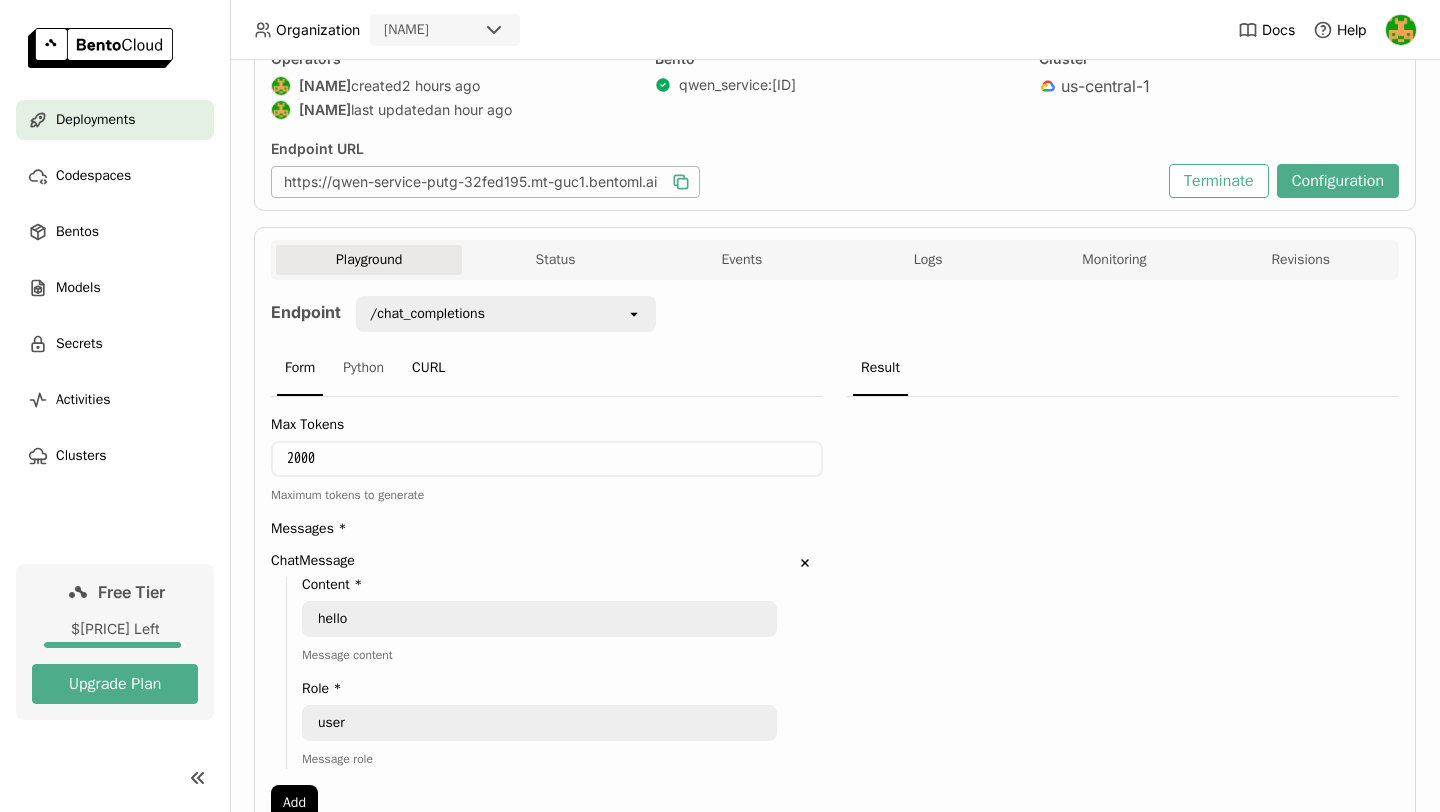 click on "CURL" at bounding box center (428, 369) 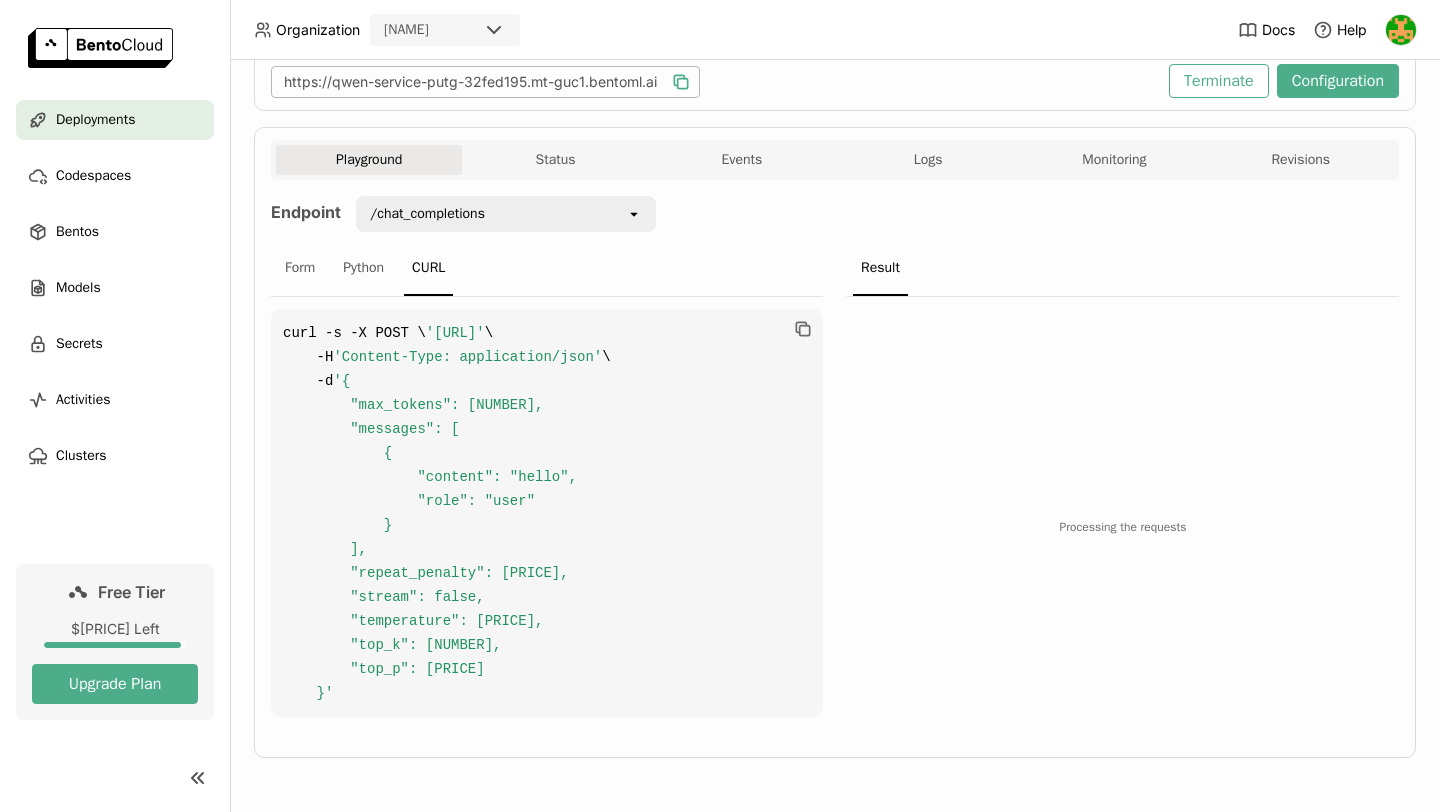 scroll, scrollTop: 305, scrollLeft: 0, axis: vertical 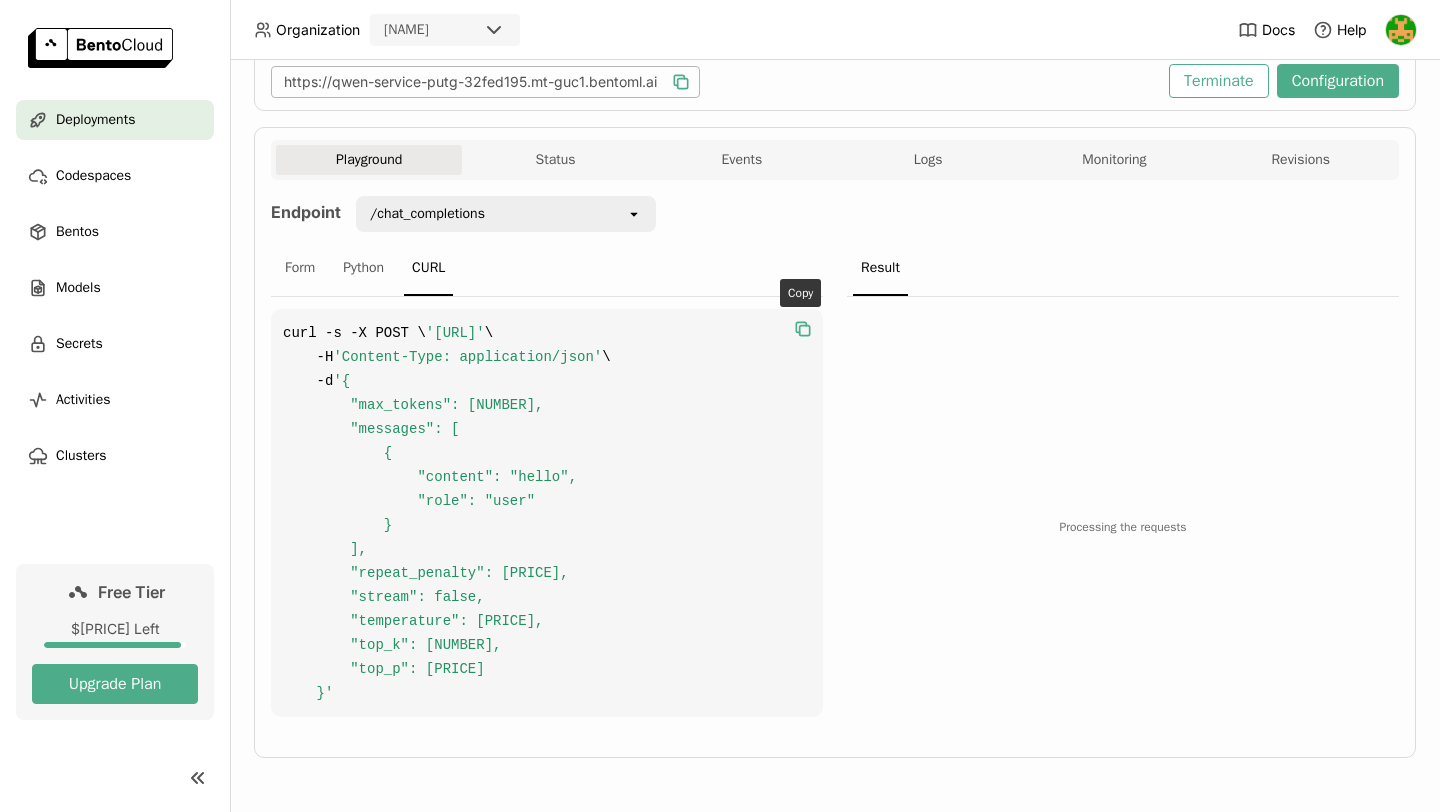 click 